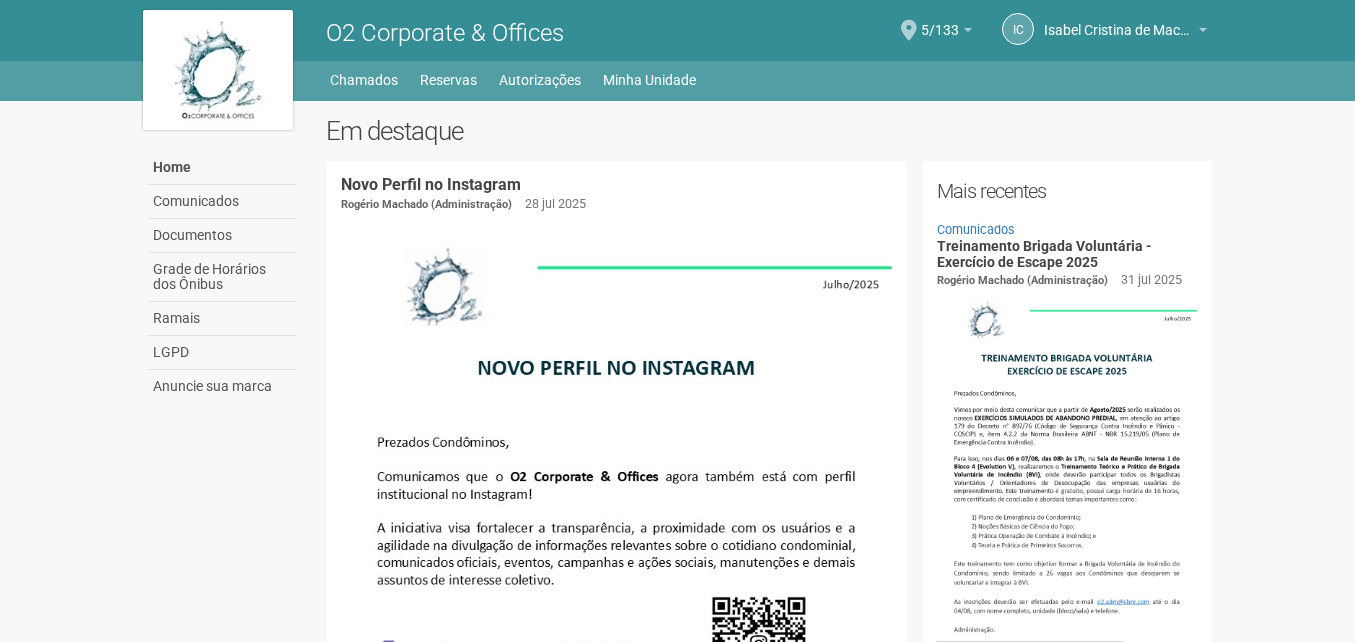 scroll, scrollTop: 0, scrollLeft: 0, axis: both 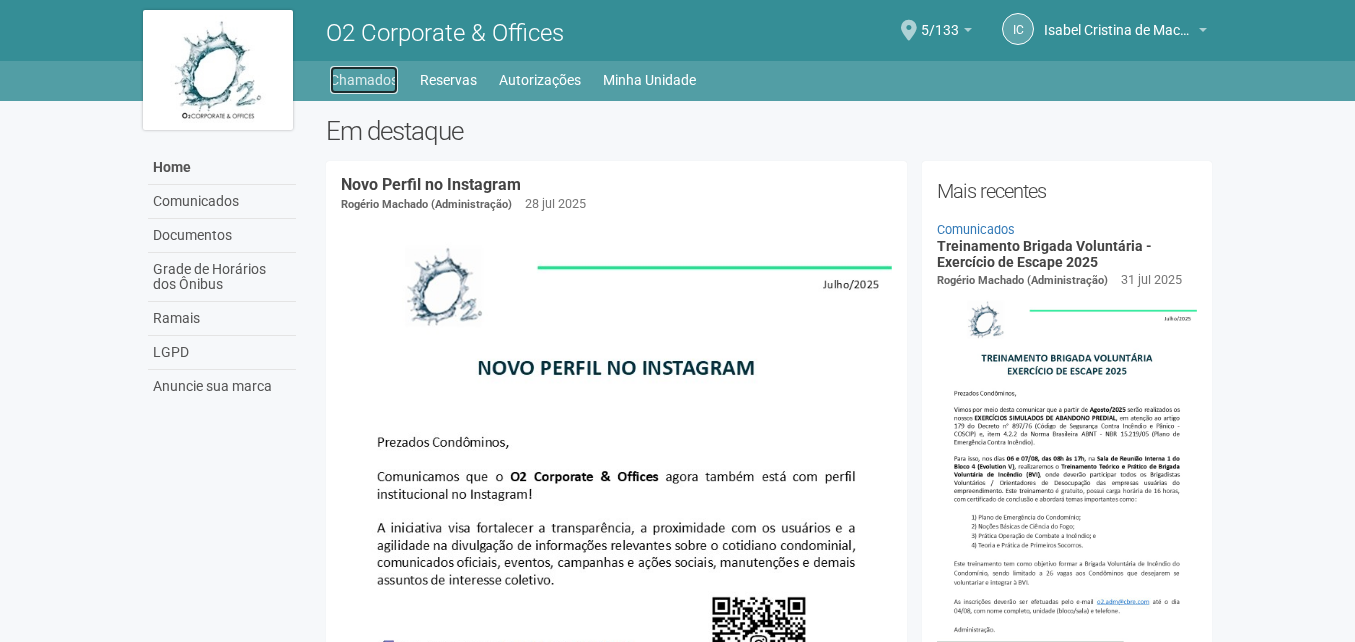 click on "Chamados" at bounding box center (364, 80) 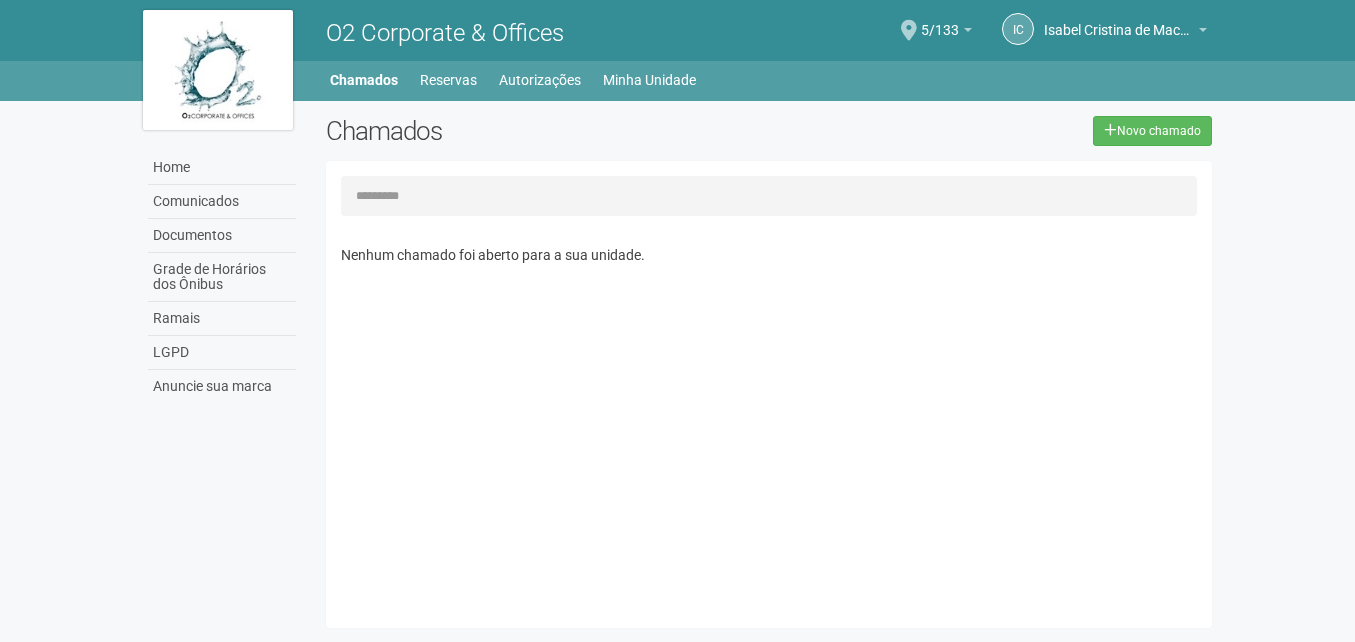 scroll, scrollTop: 0, scrollLeft: 0, axis: both 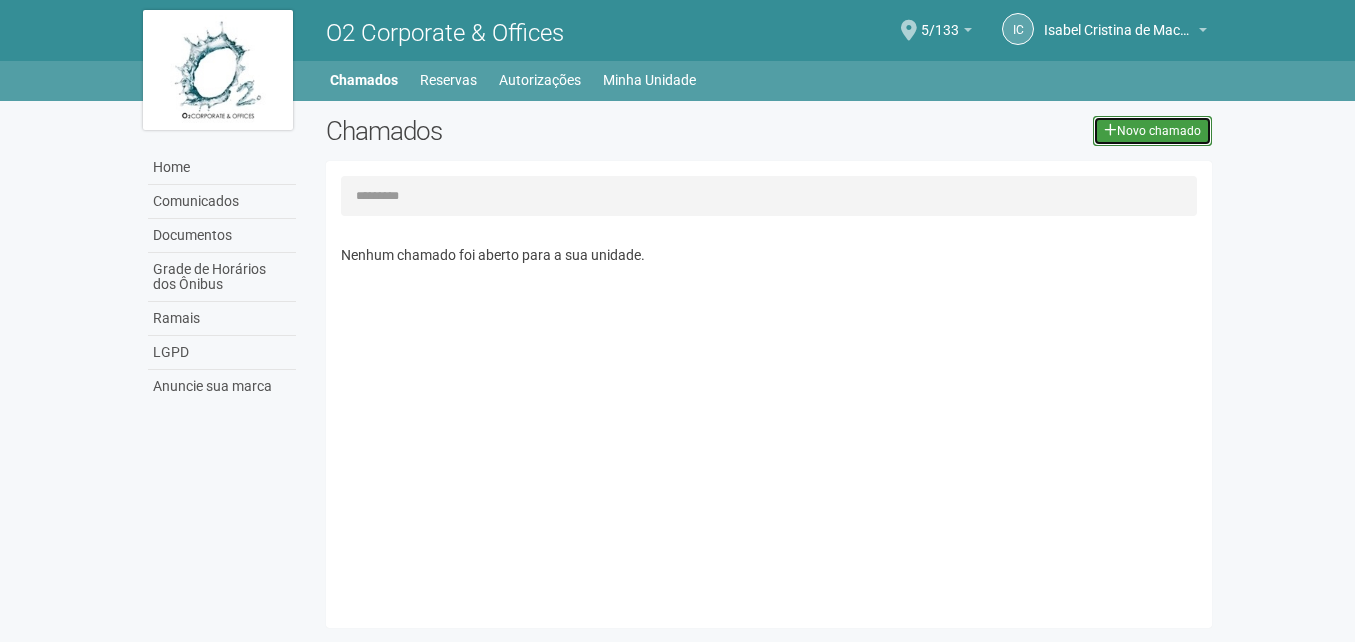 click on "Novo chamado" at bounding box center [1152, 131] 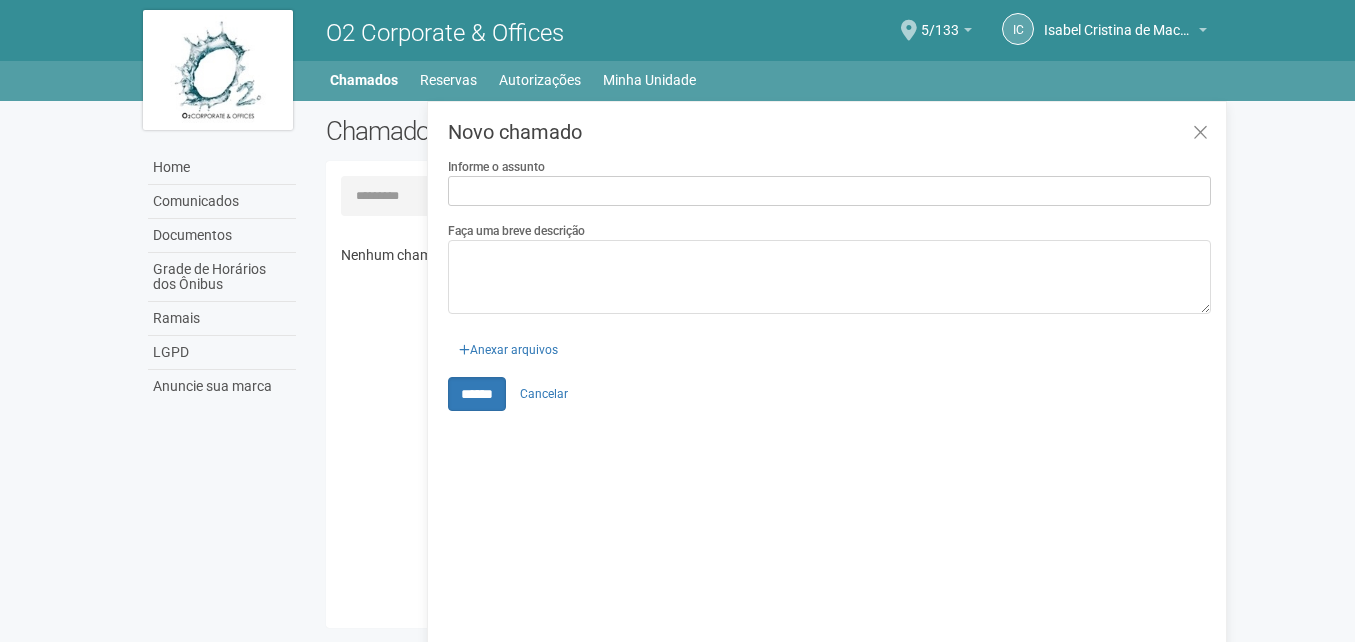 click on "Informe o assunto" at bounding box center (829, 191) 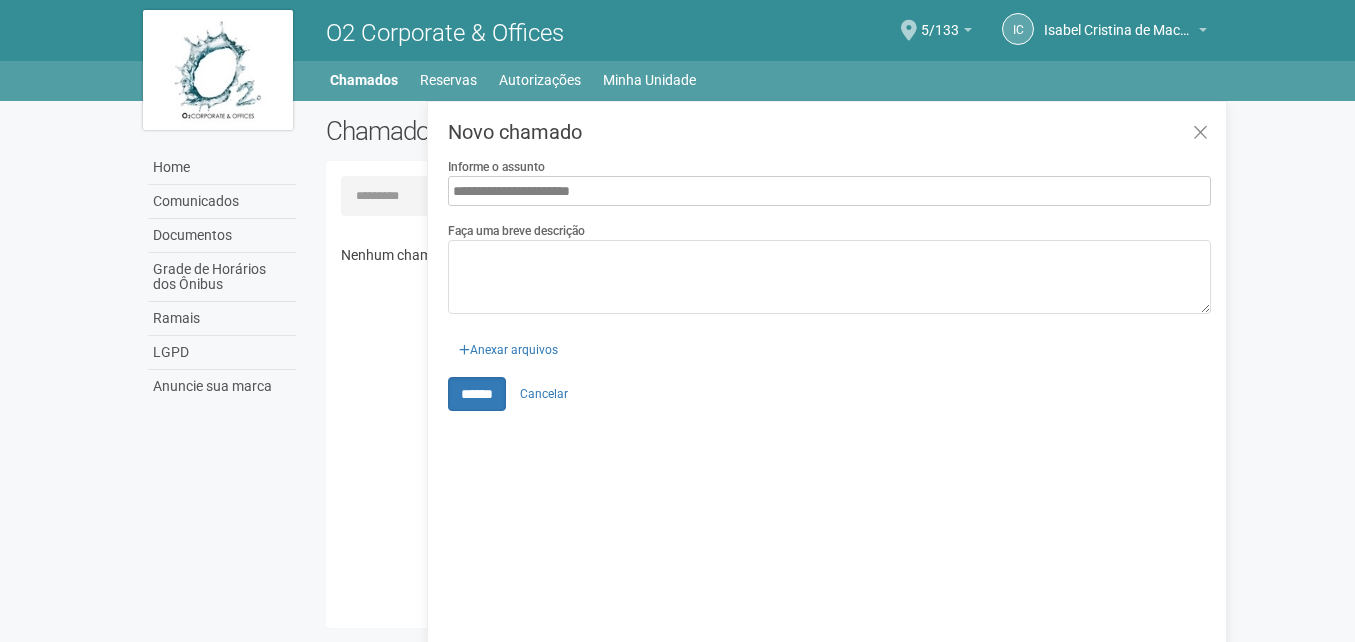type on "**********" 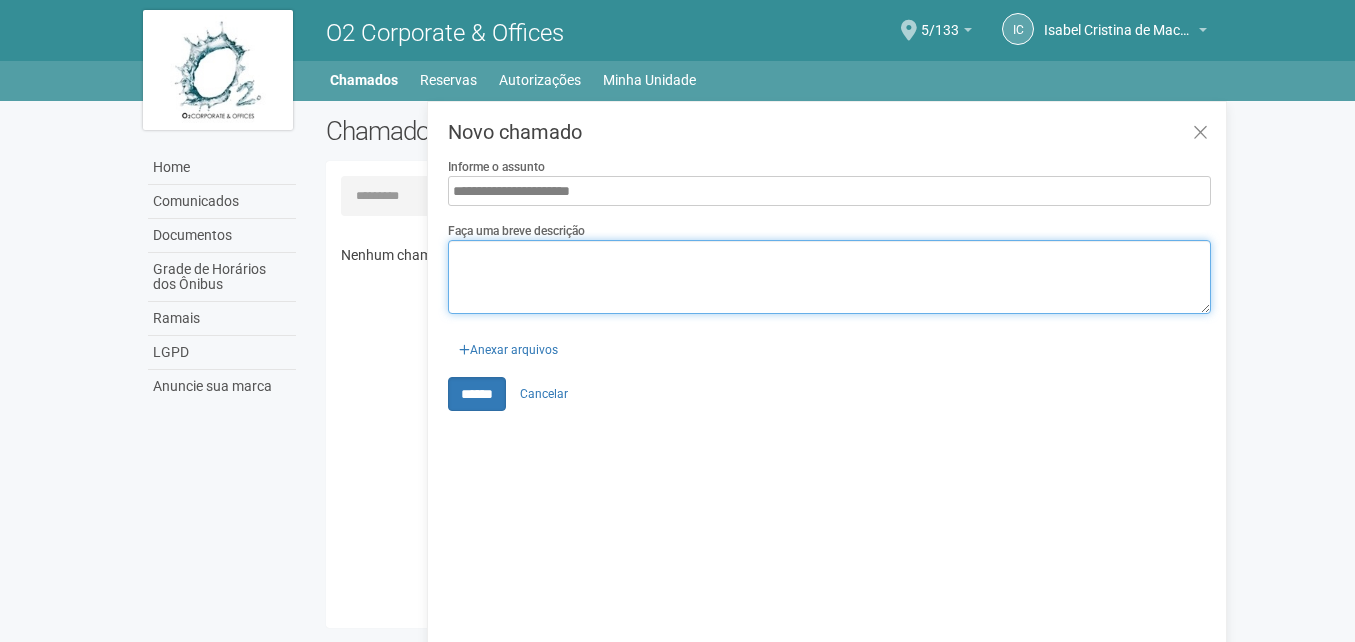 click on "Faça uma breve descrição" at bounding box center [829, 277] 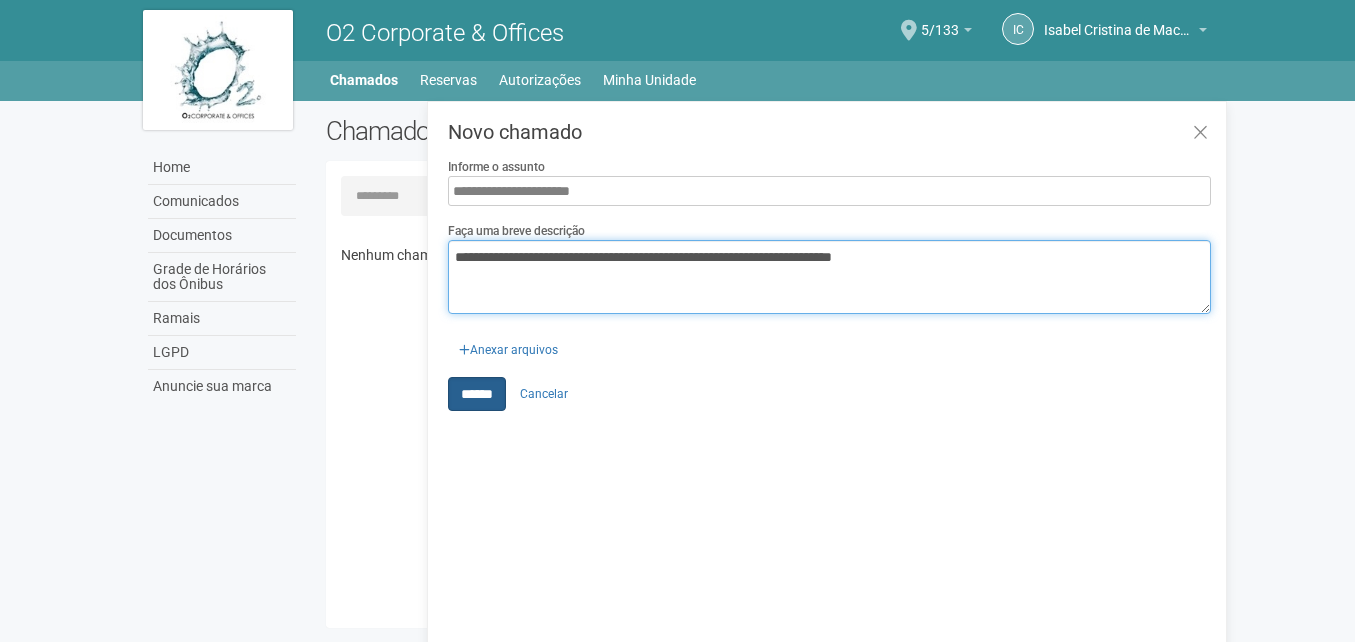 type on "**********" 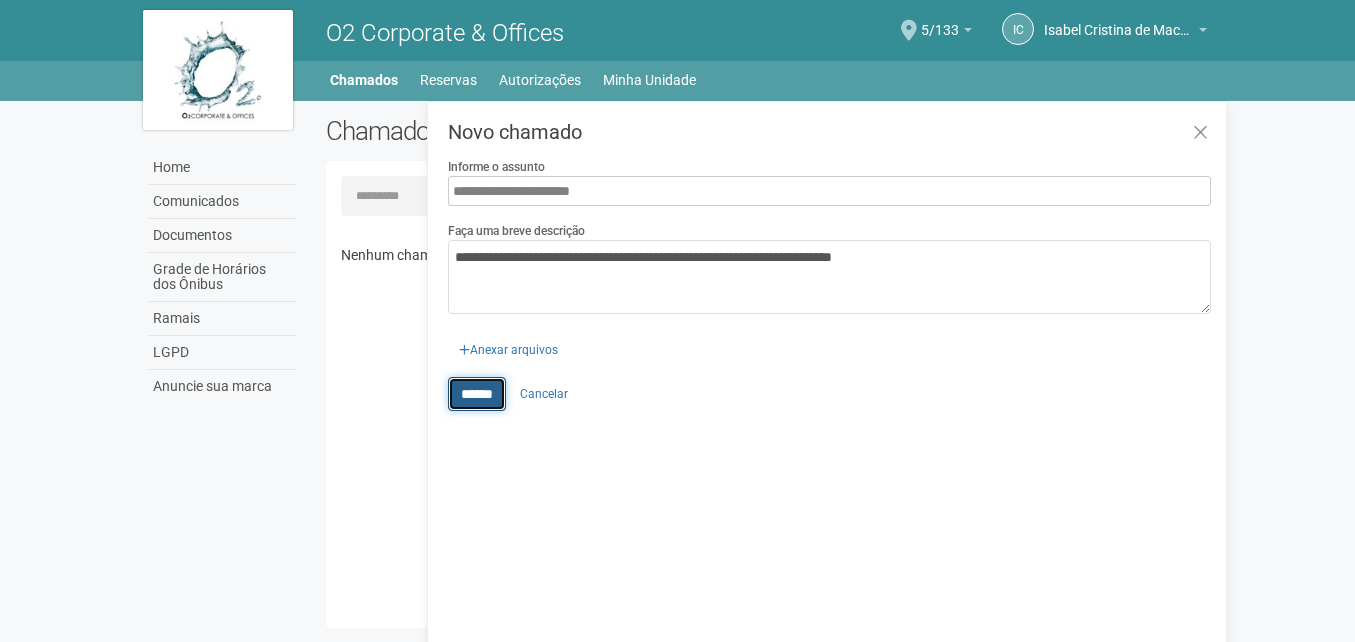 click on "******" at bounding box center [477, 394] 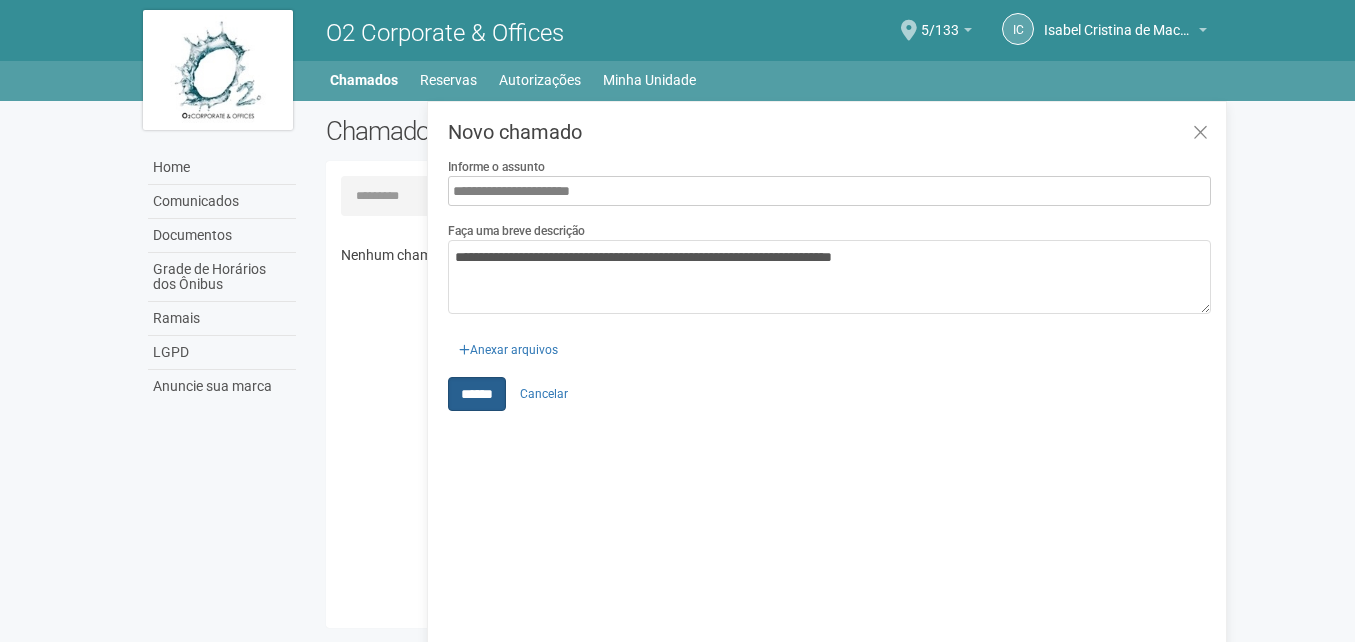 type on "**********" 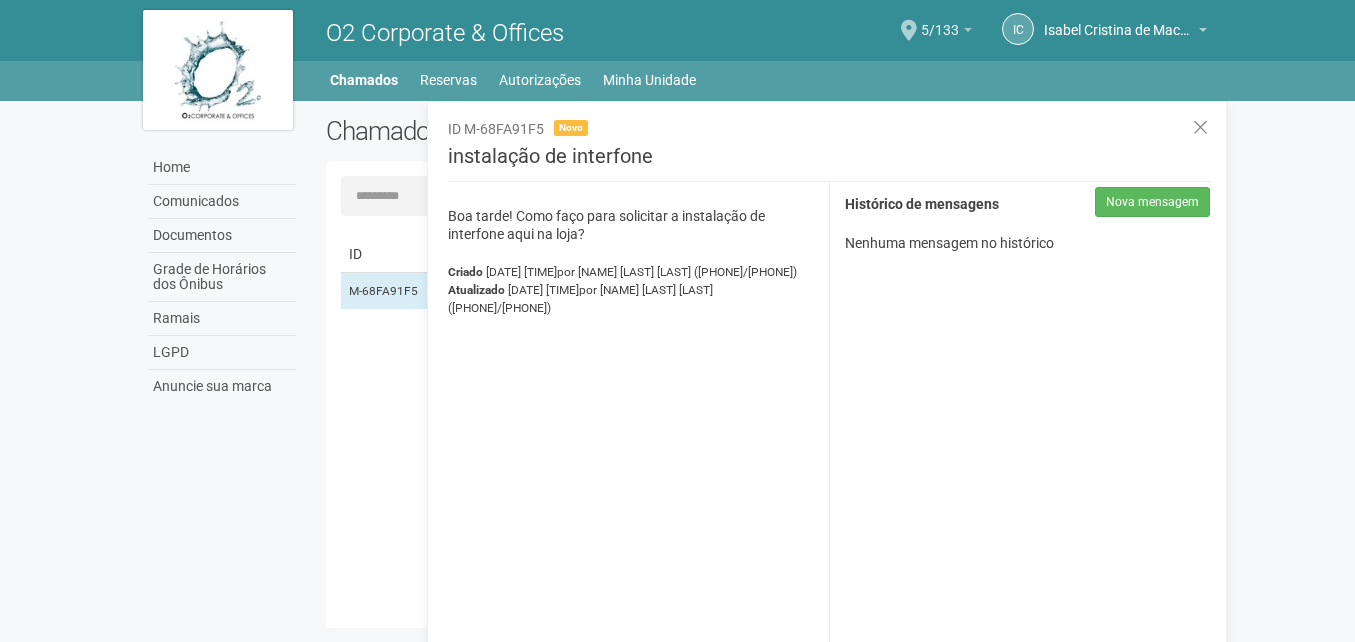 click on "5/133" at bounding box center [946, 33] 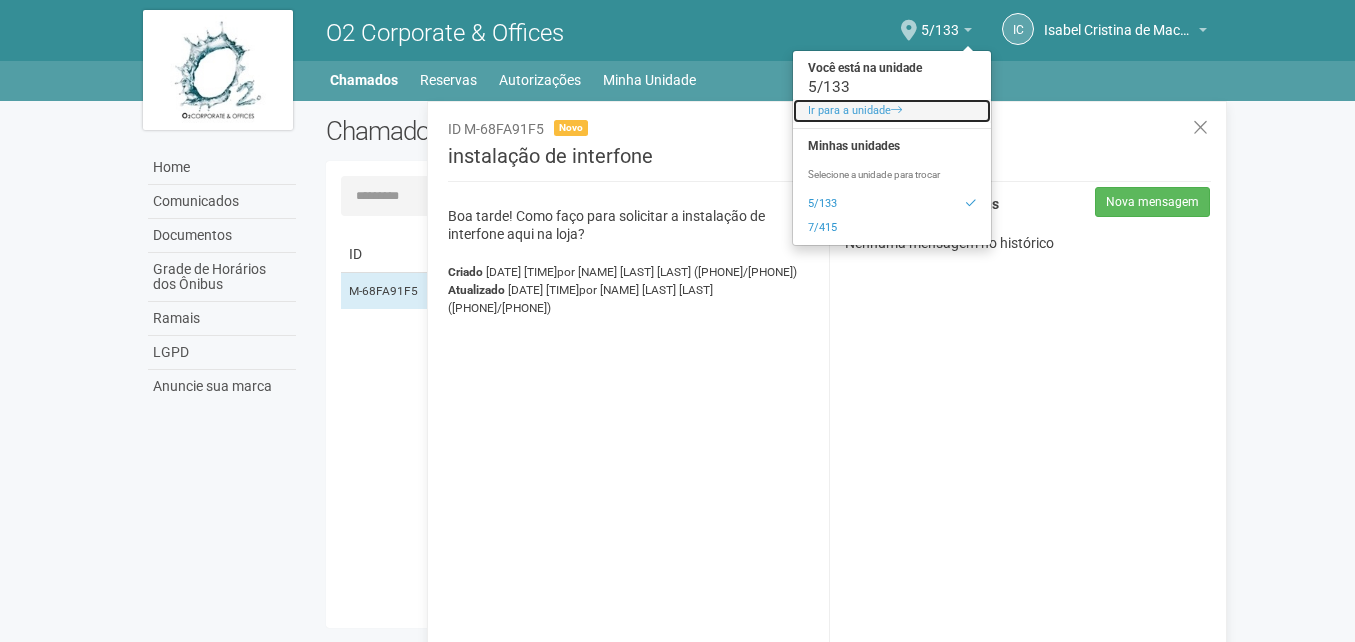 click on "Ir para a unidade" at bounding box center (892, 111) 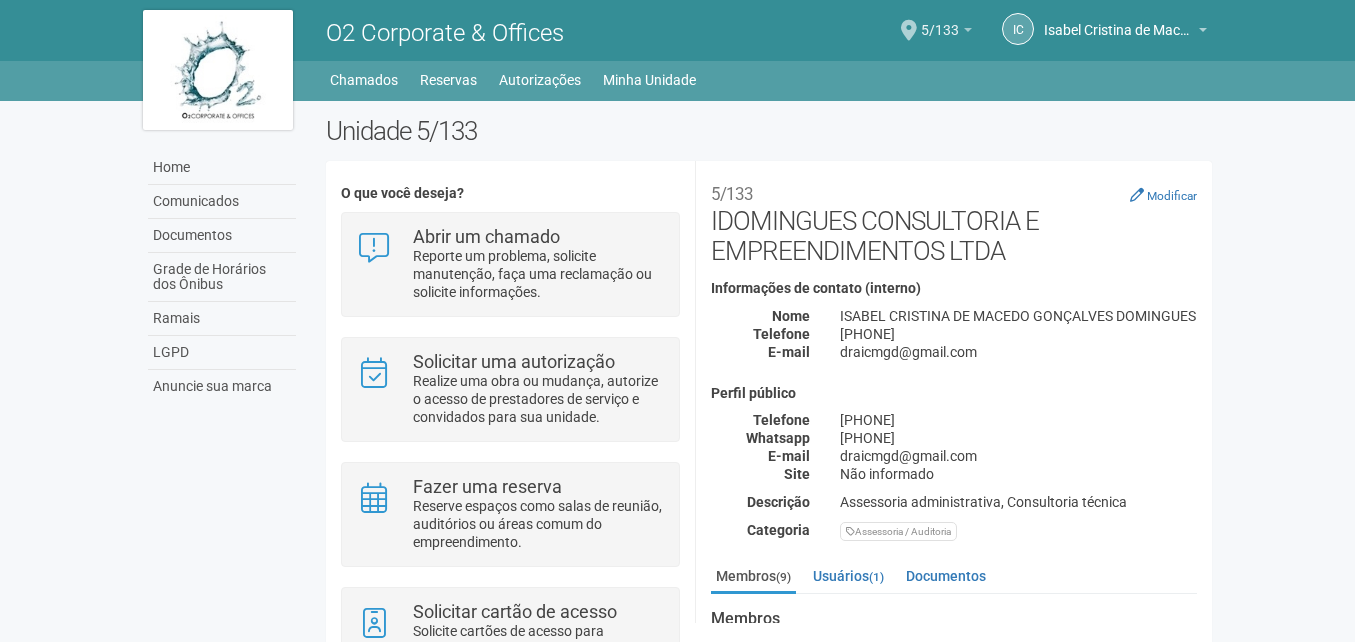 scroll, scrollTop: 0, scrollLeft: 0, axis: both 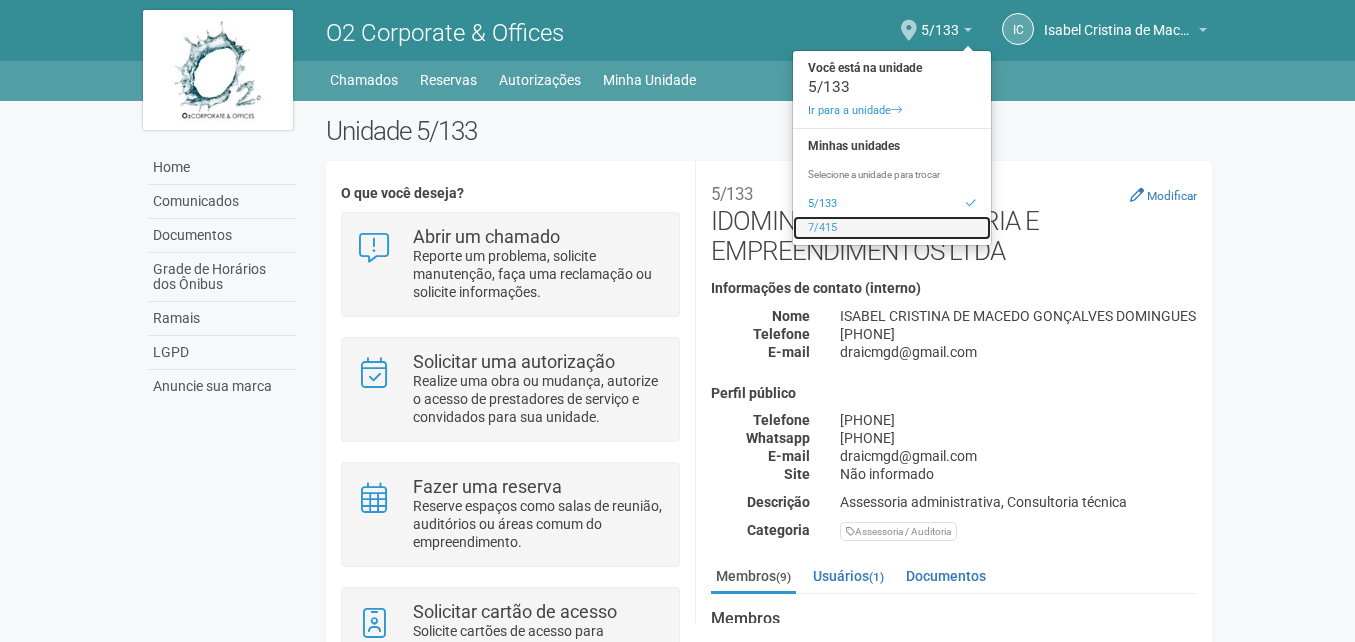 click on "7/415" at bounding box center (892, 228) 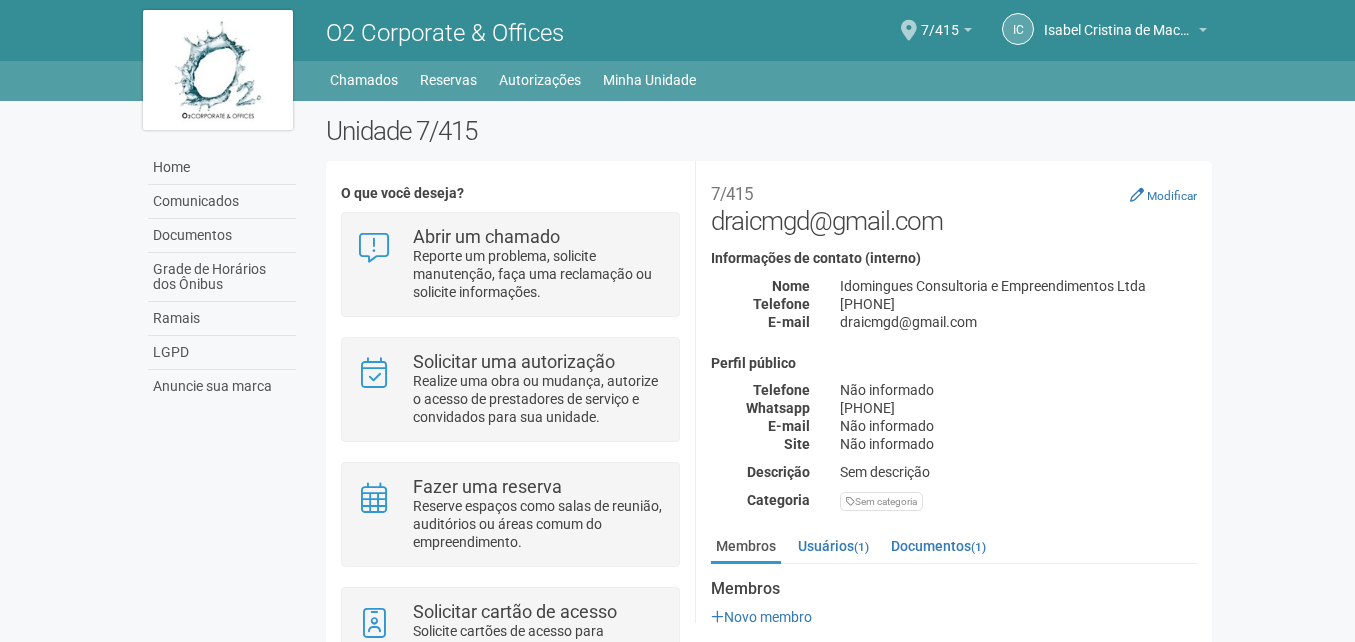 scroll, scrollTop: 0, scrollLeft: 0, axis: both 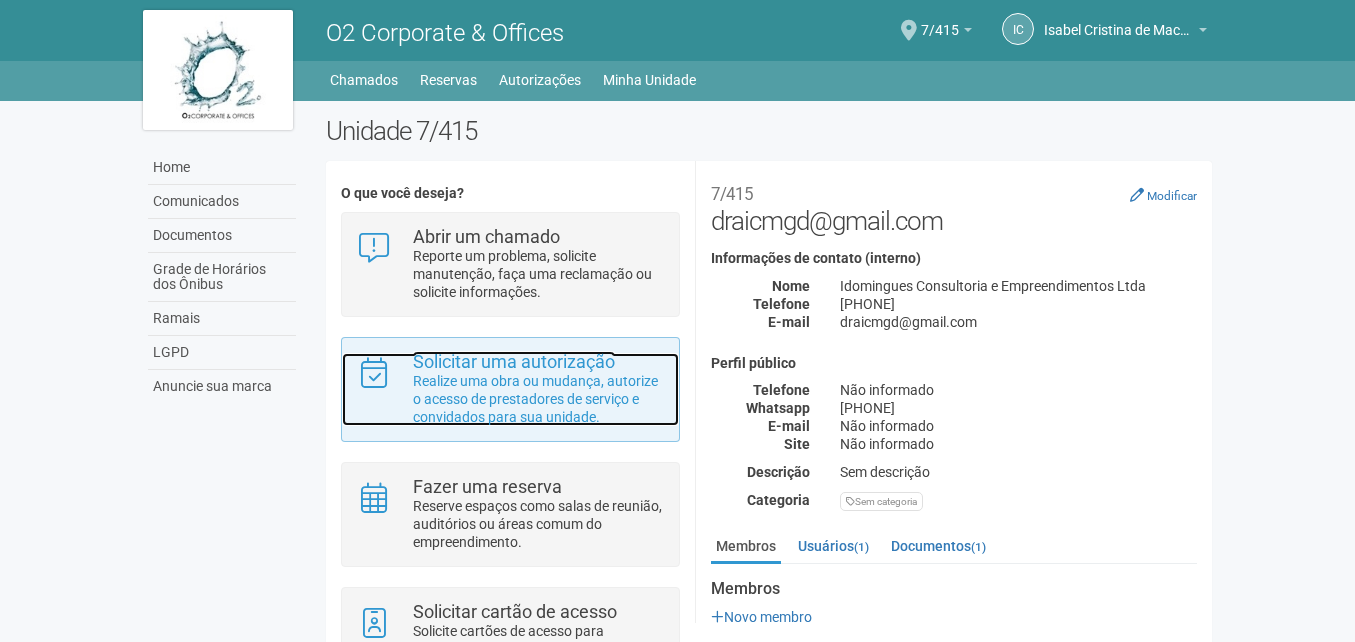 click on "Solicitar uma autorização" at bounding box center (514, 361) 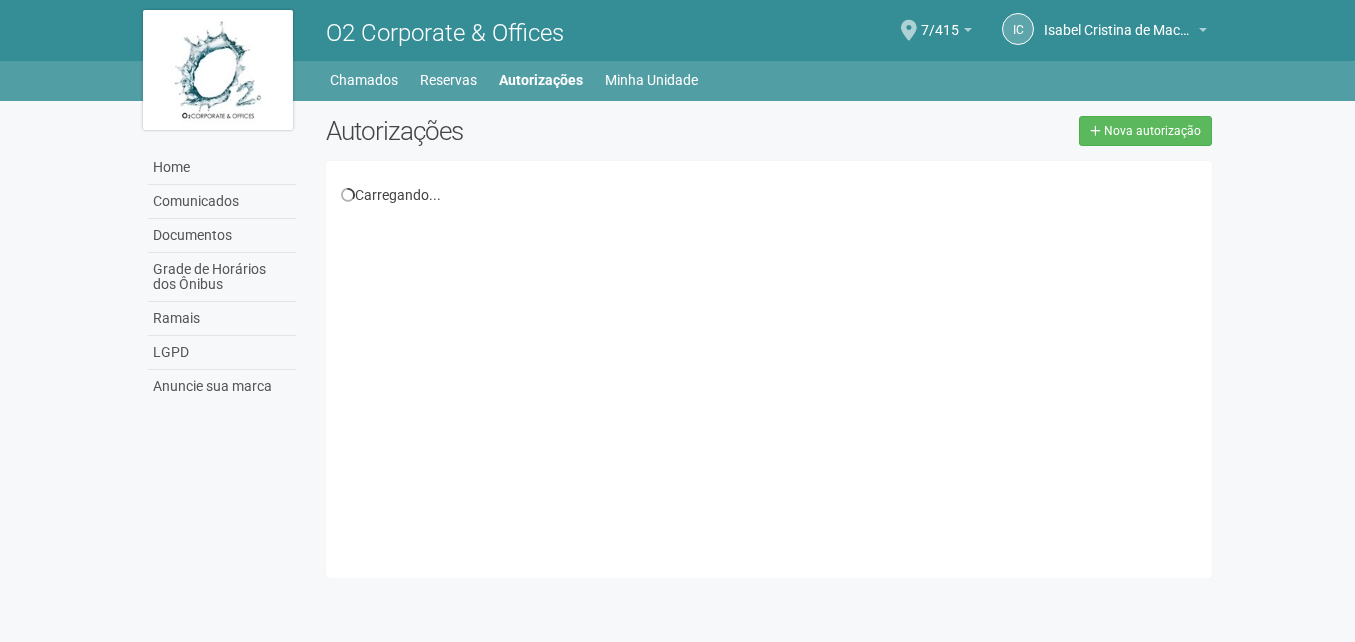 scroll, scrollTop: 0, scrollLeft: 0, axis: both 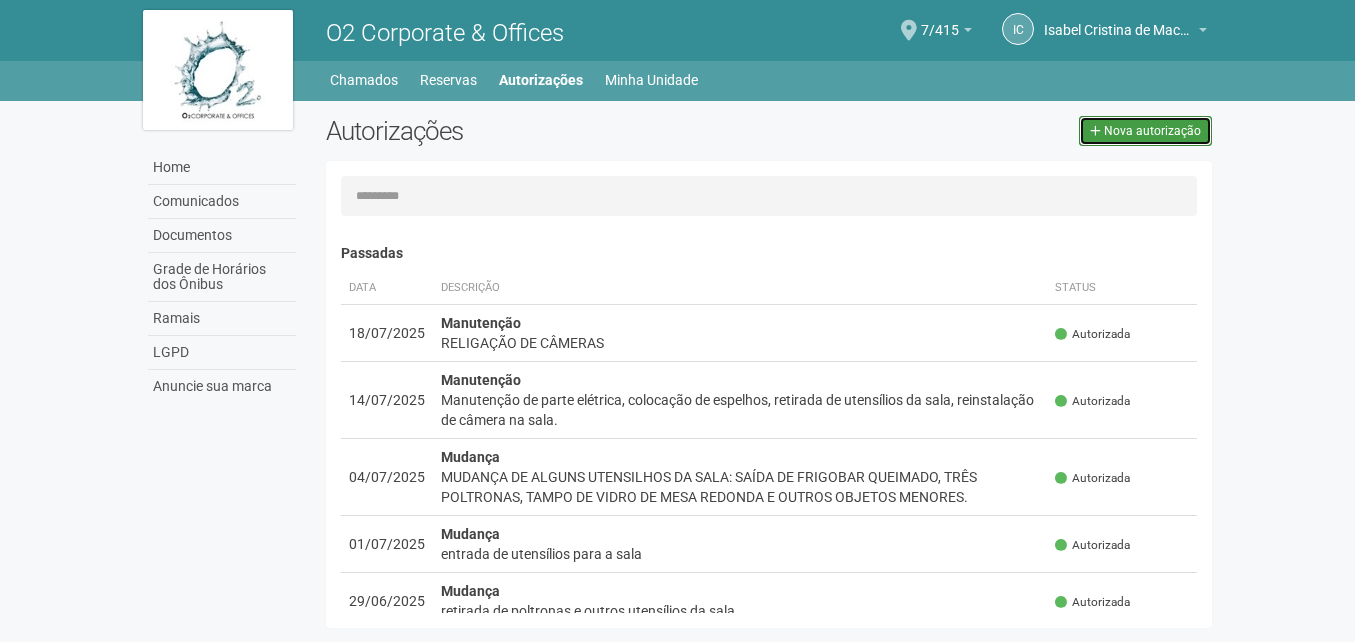 click on "Nova autorização" at bounding box center (1152, 131) 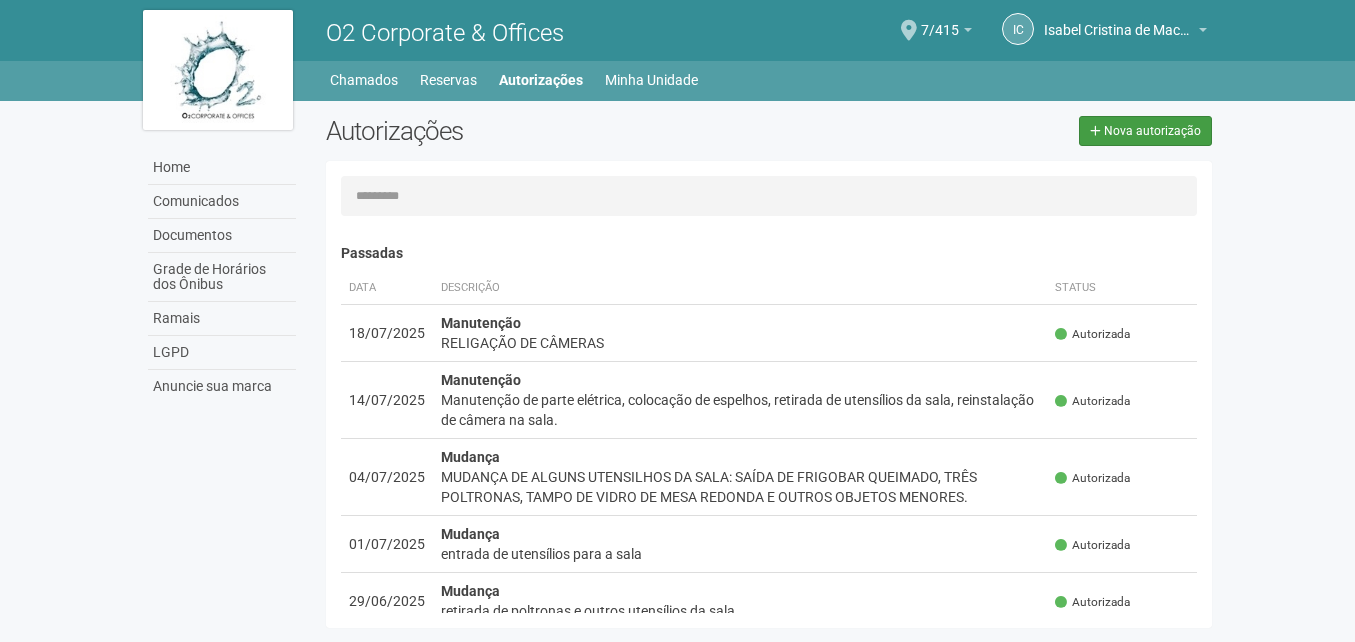 select on "**" 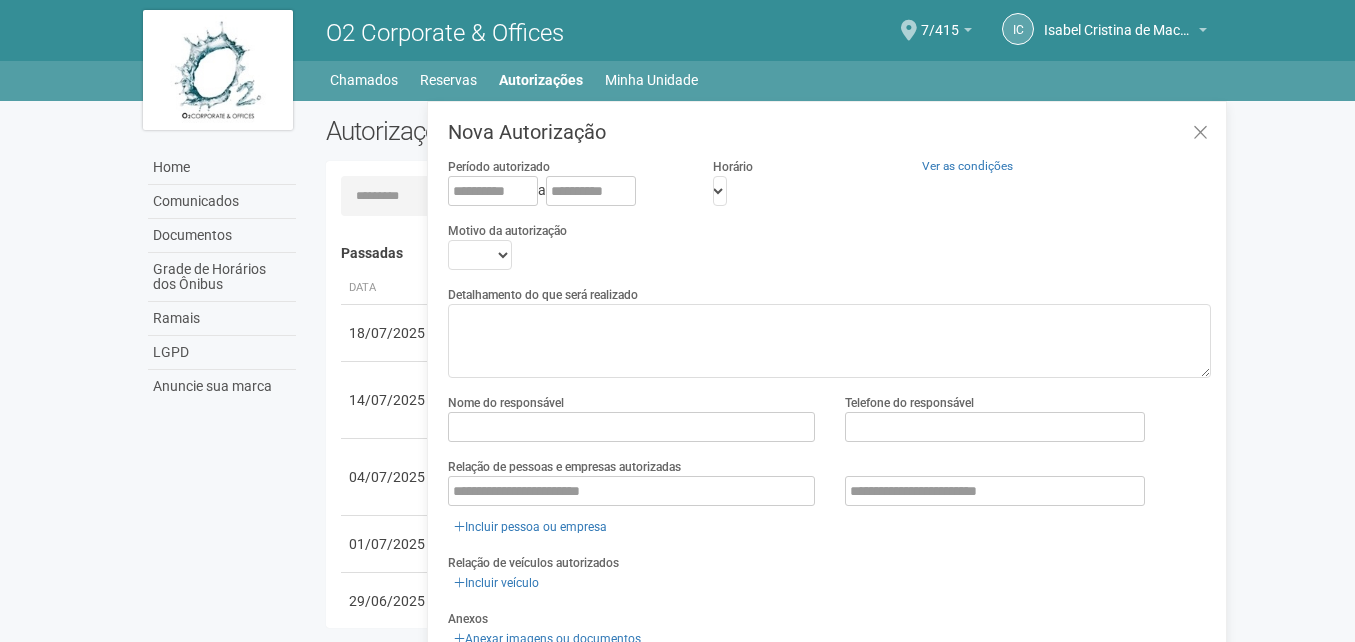 scroll, scrollTop: 31, scrollLeft: 0, axis: vertical 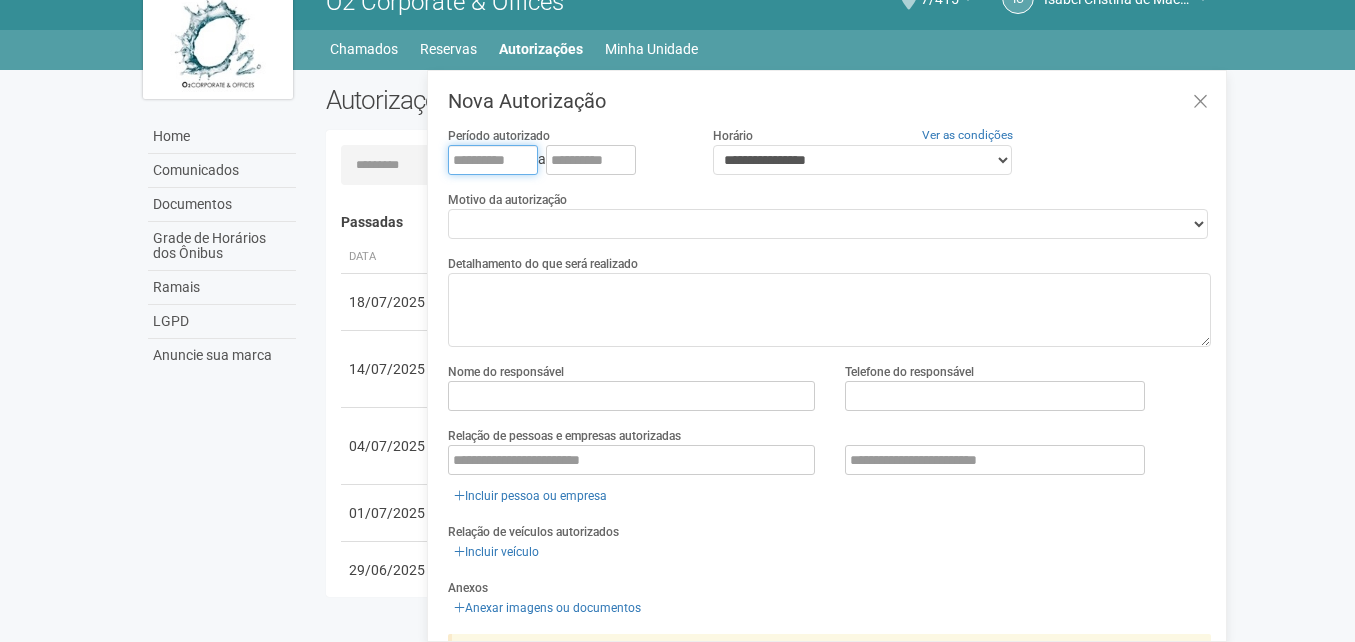 click at bounding box center (493, 160) 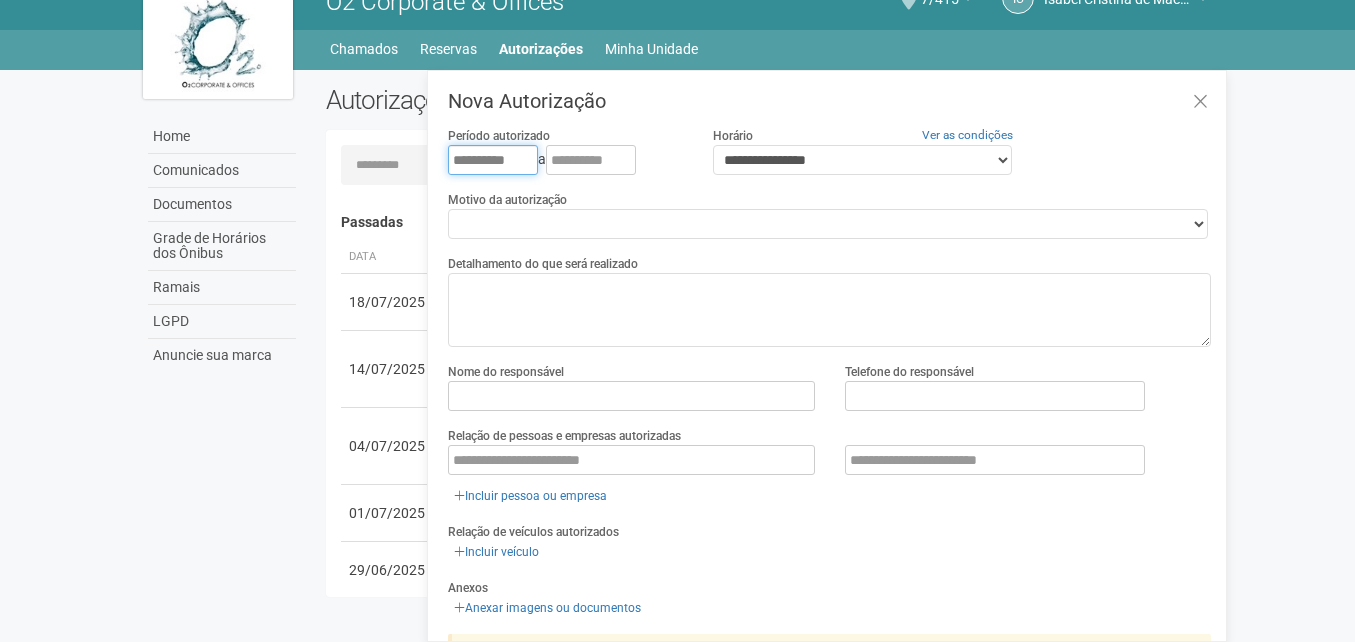 type on "**********" 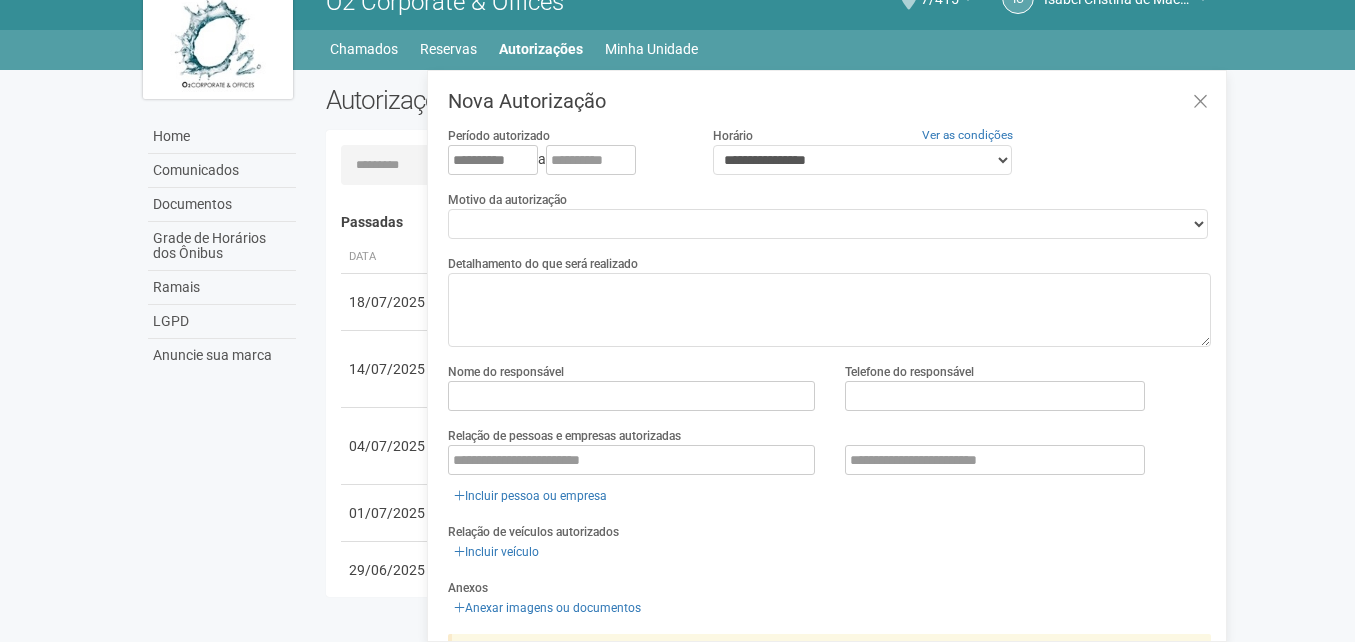 click on "**********" at bounding box center [565, 160] 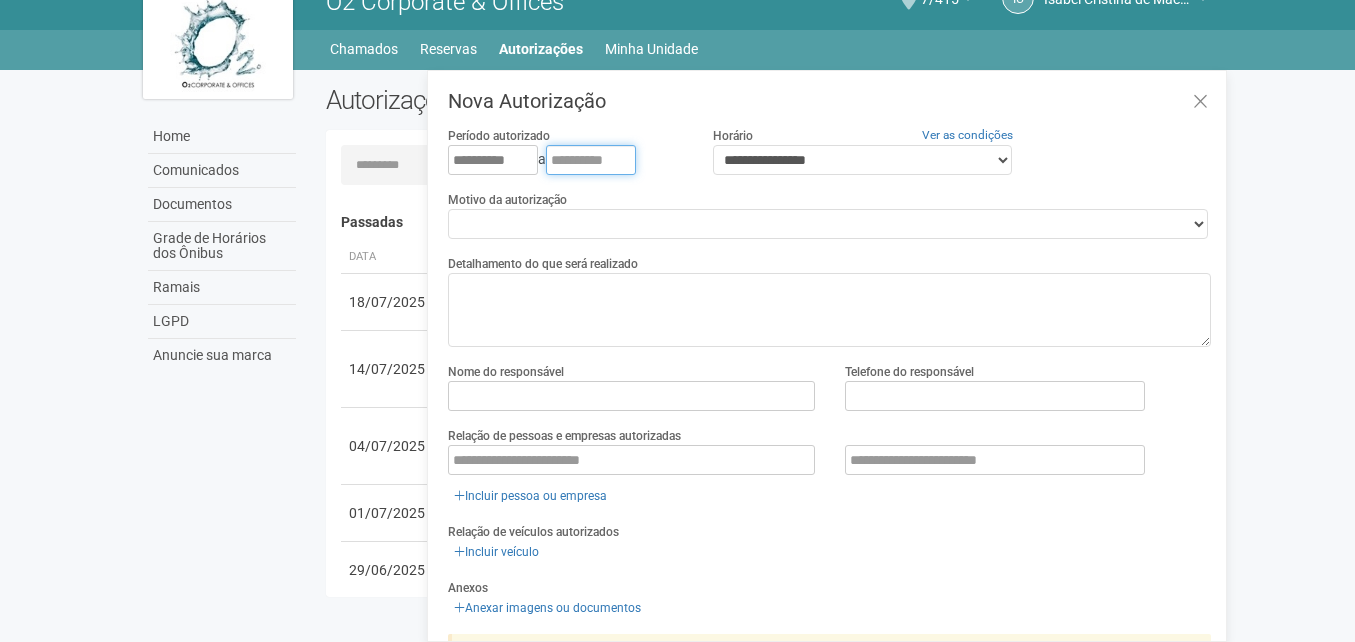 click at bounding box center (591, 160) 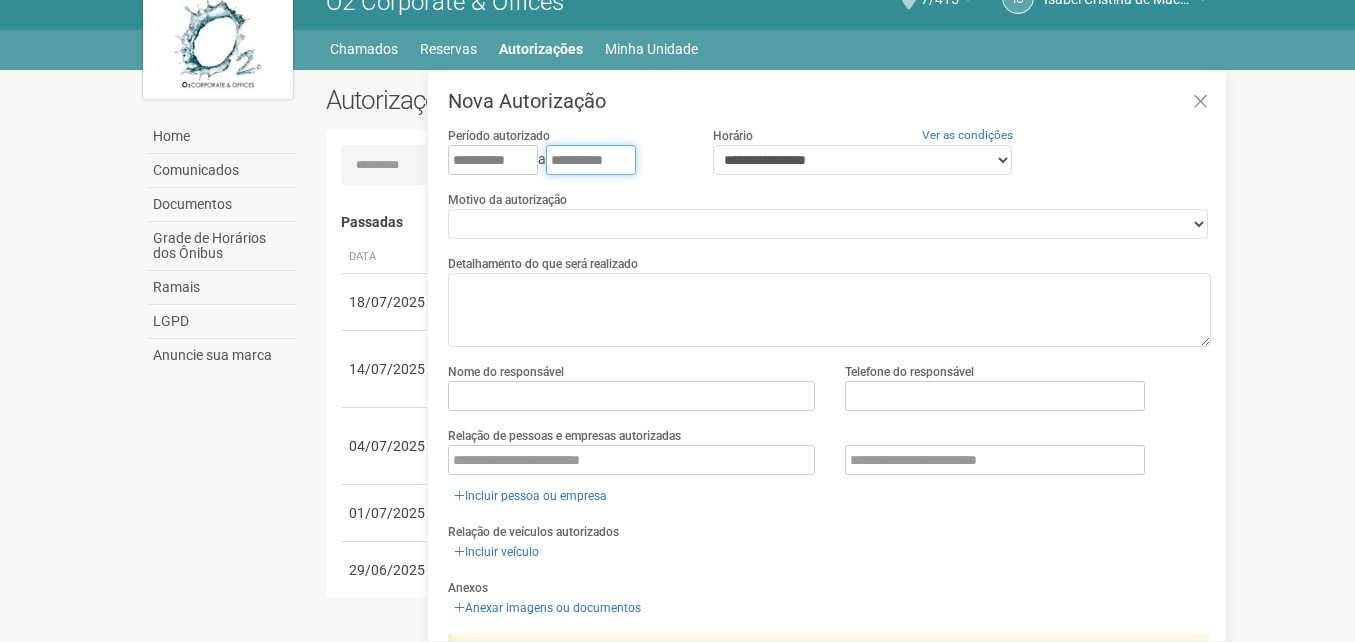 type on "**********" 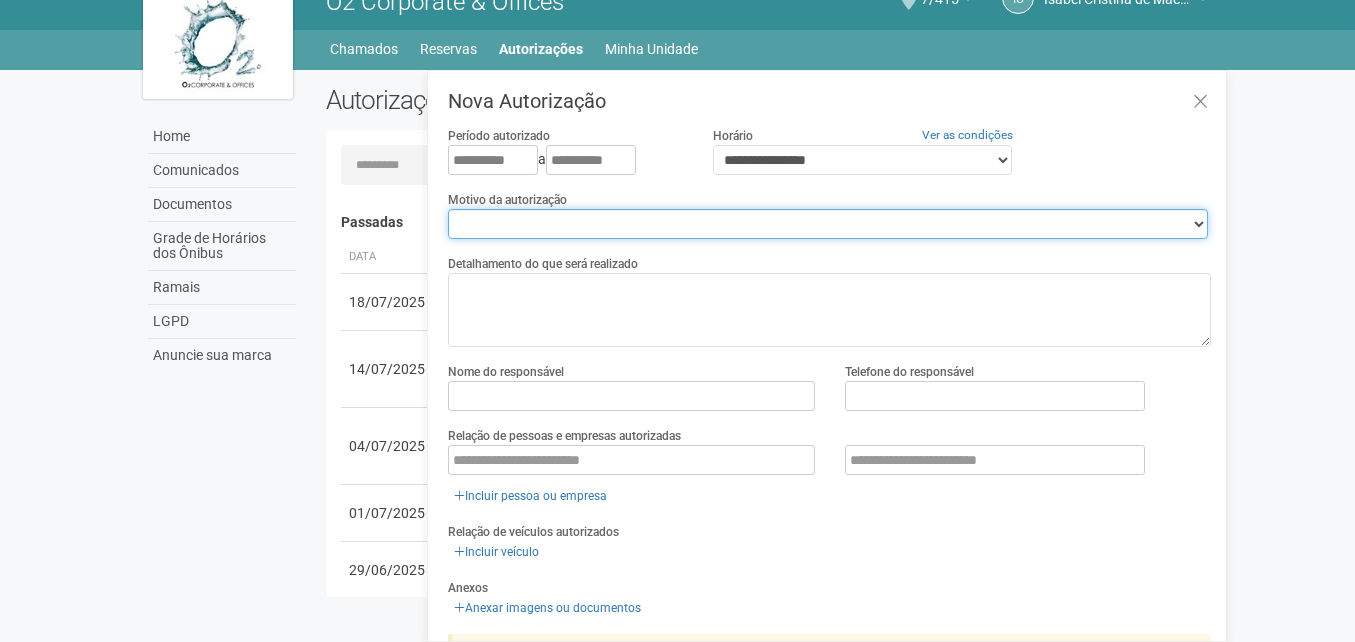 click on "**********" at bounding box center (828, 224) 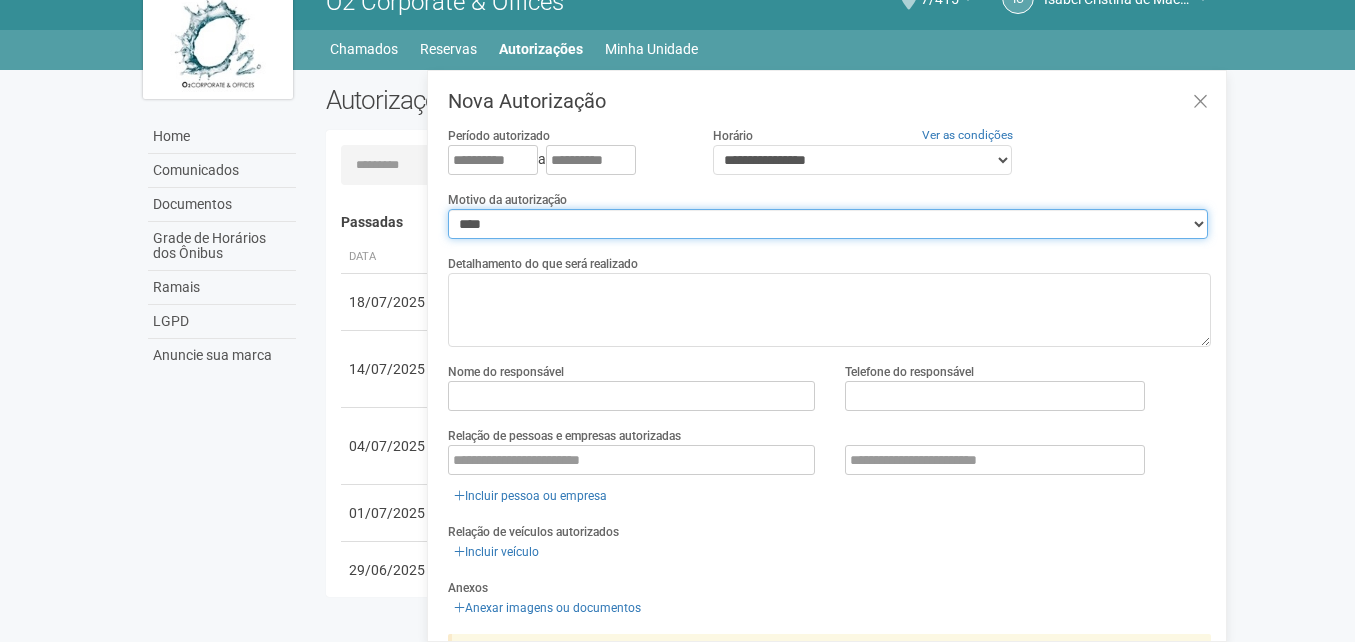 click on "**********" at bounding box center [828, 224] 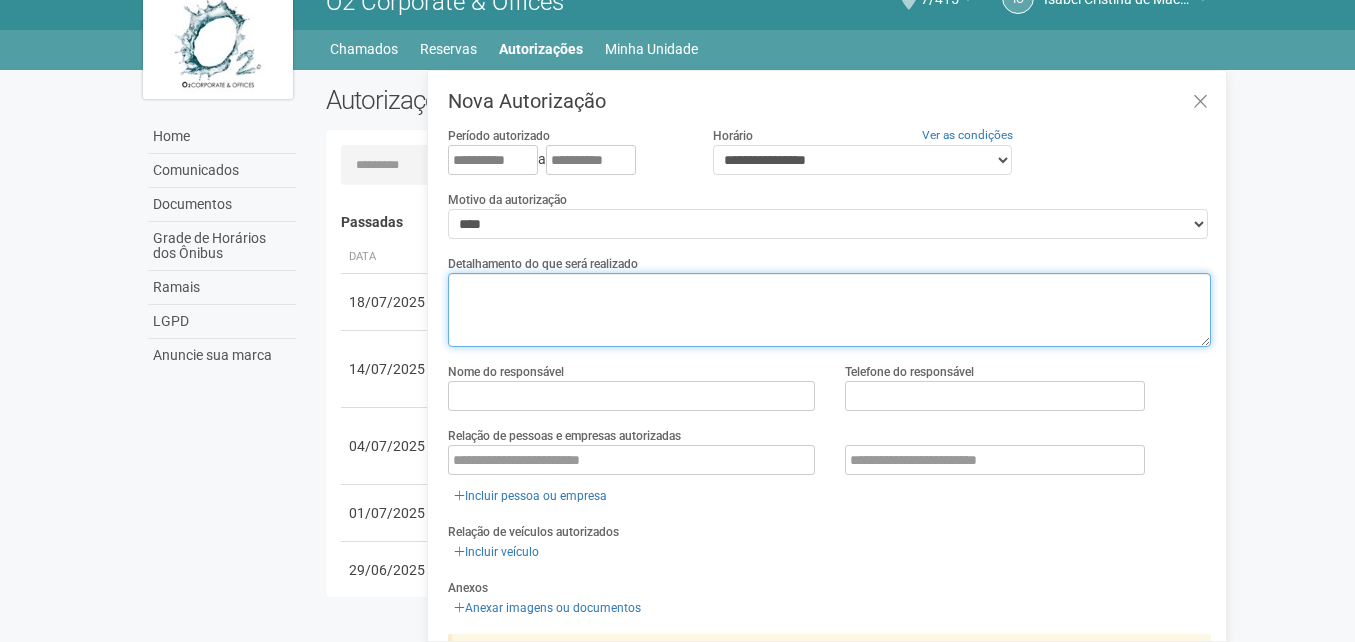 click at bounding box center (829, 310) 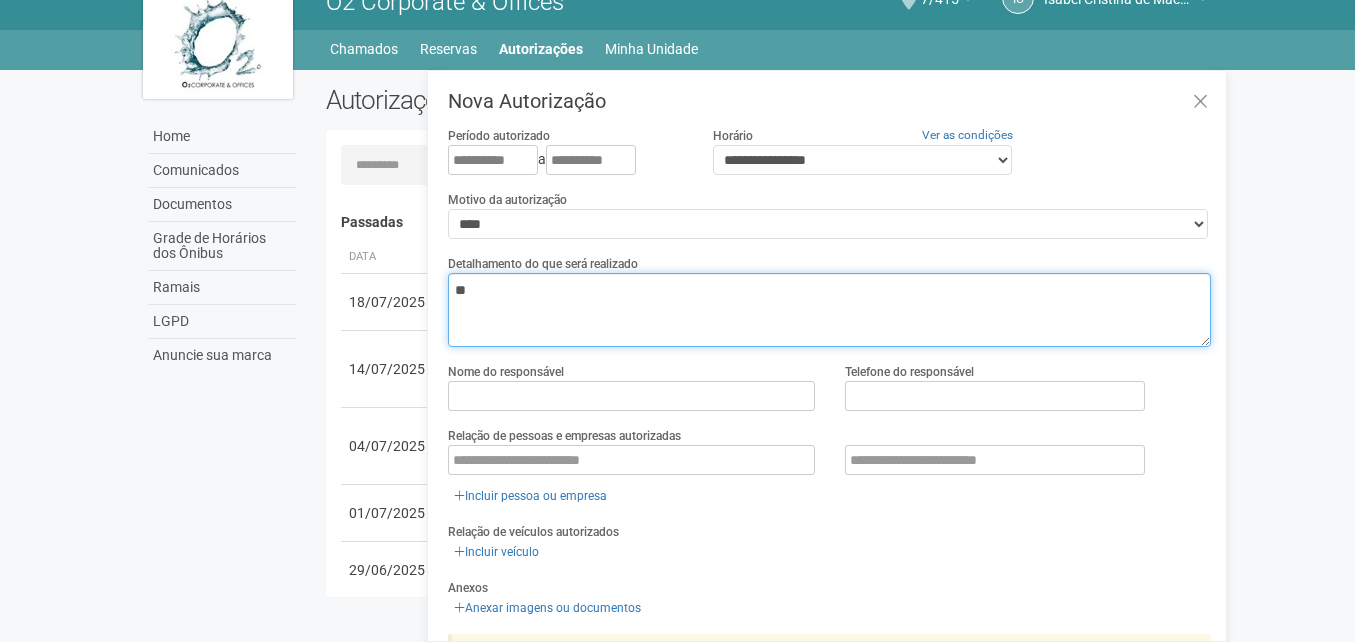 type on "*" 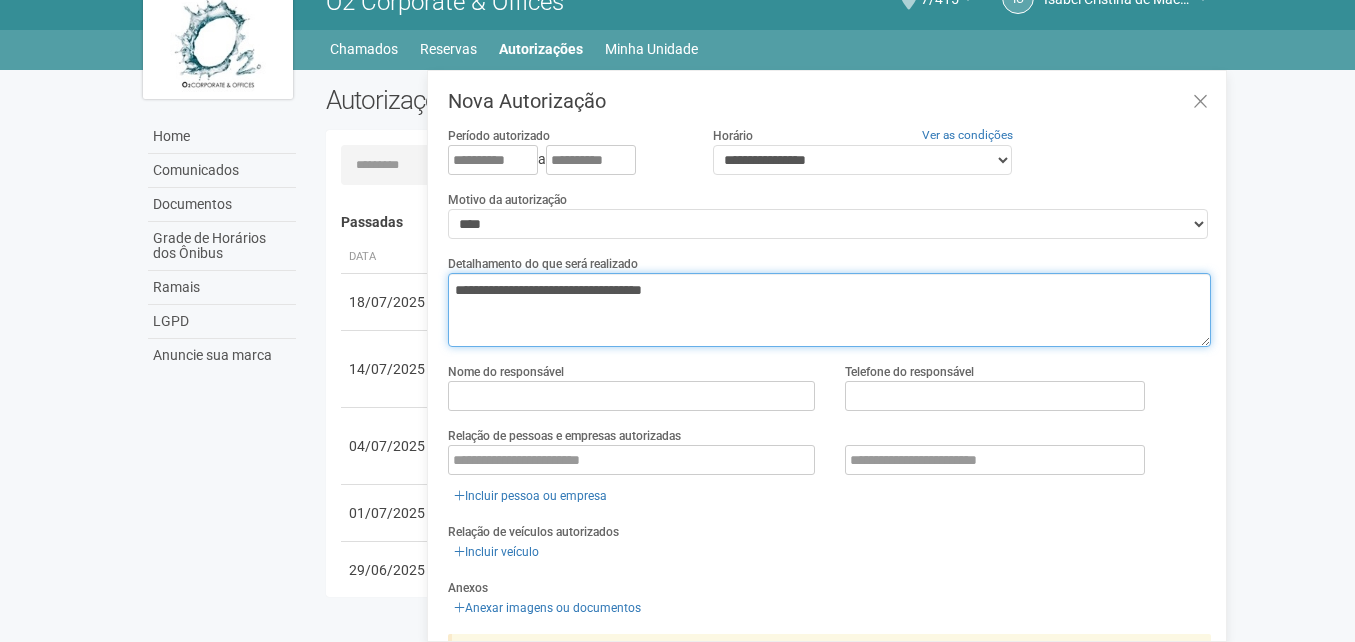 type on "**********" 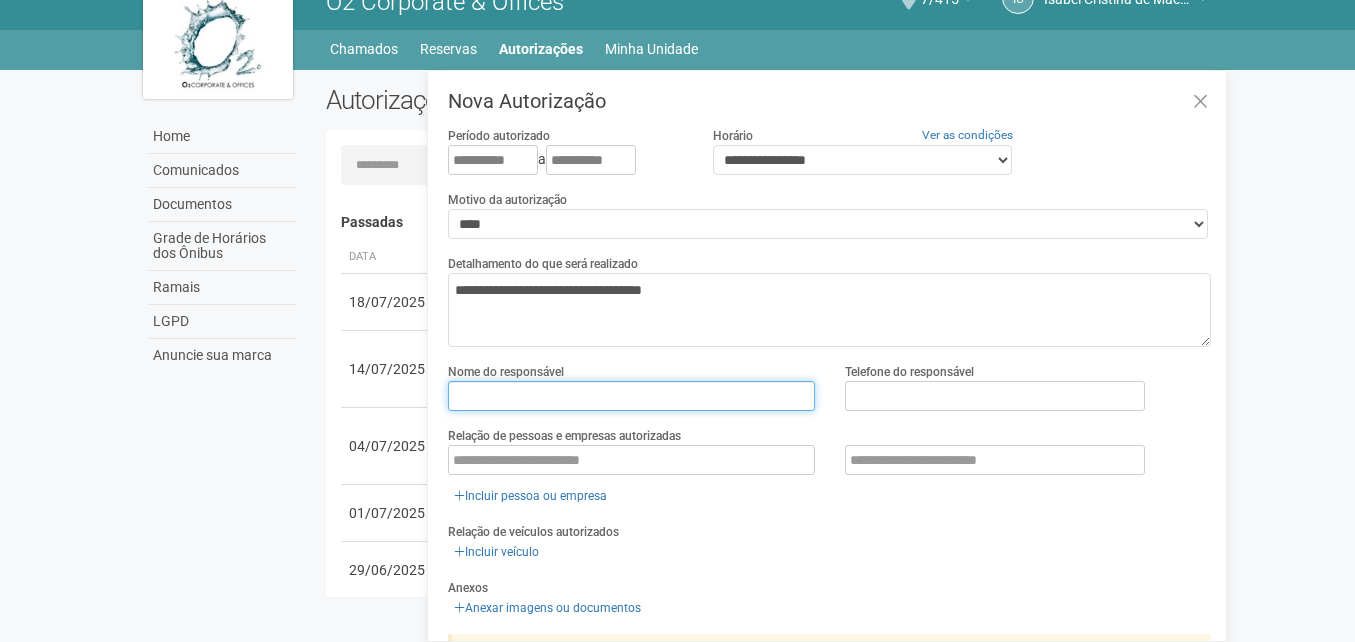 click at bounding box center [631, 396] 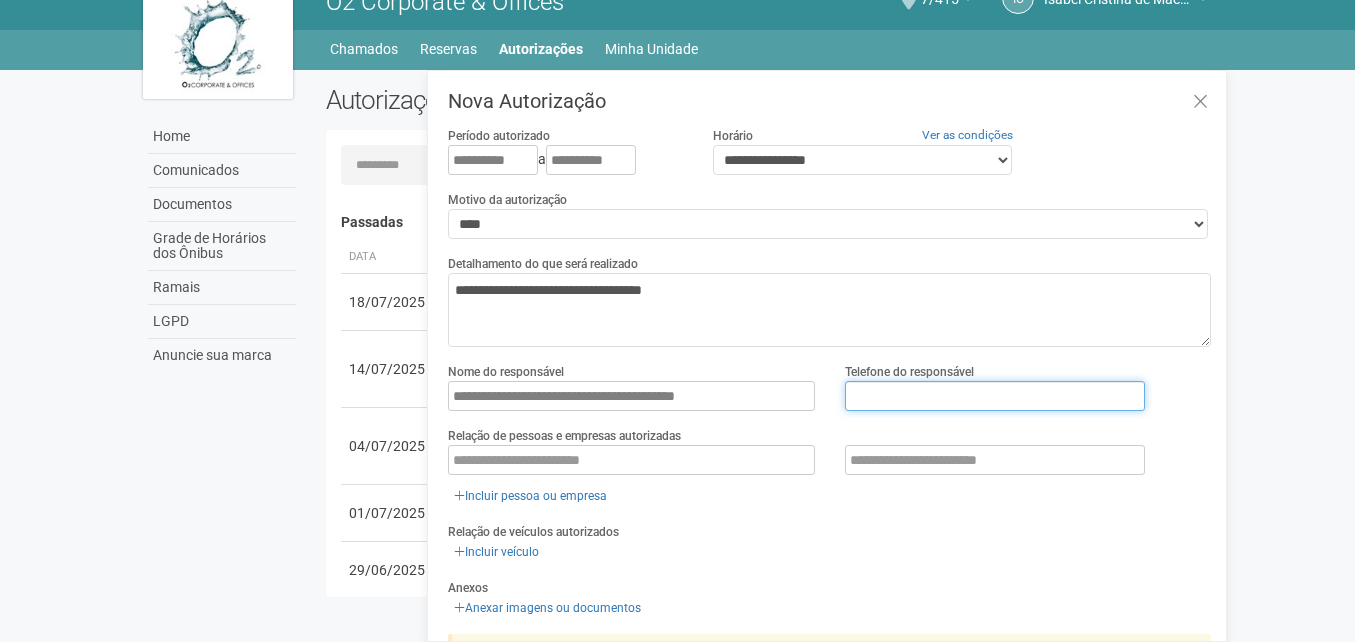 type on "**********" 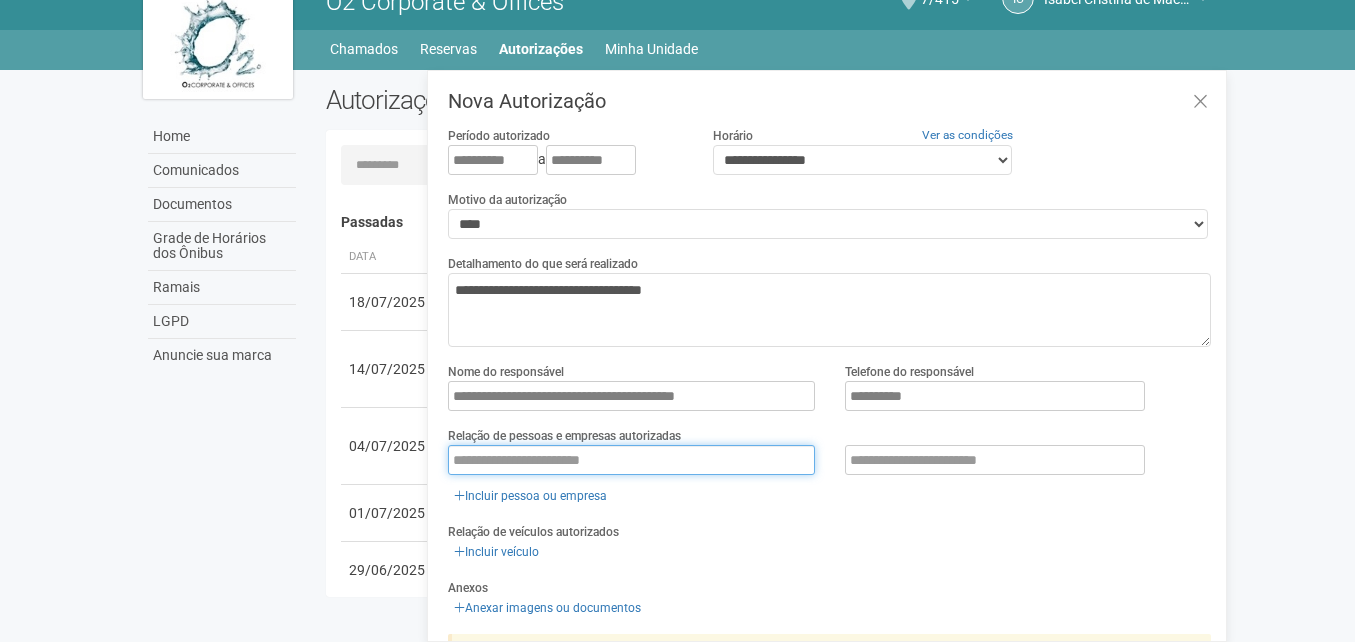 type on "**********" 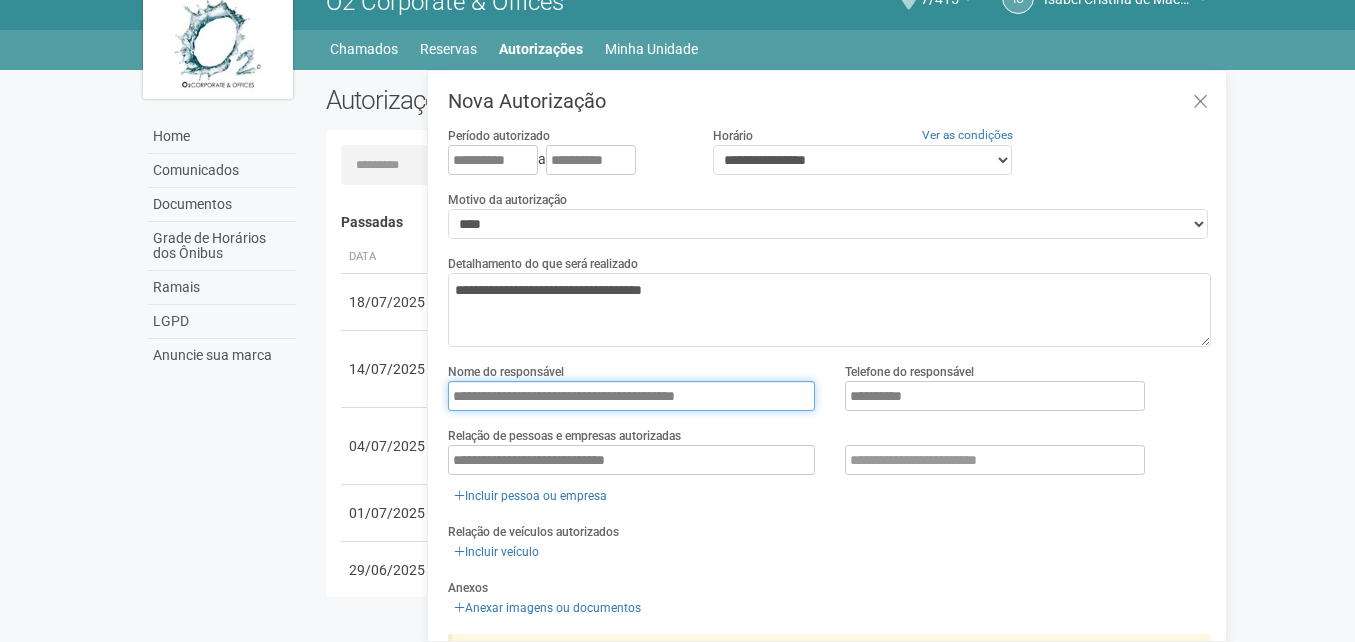 type on "**********" 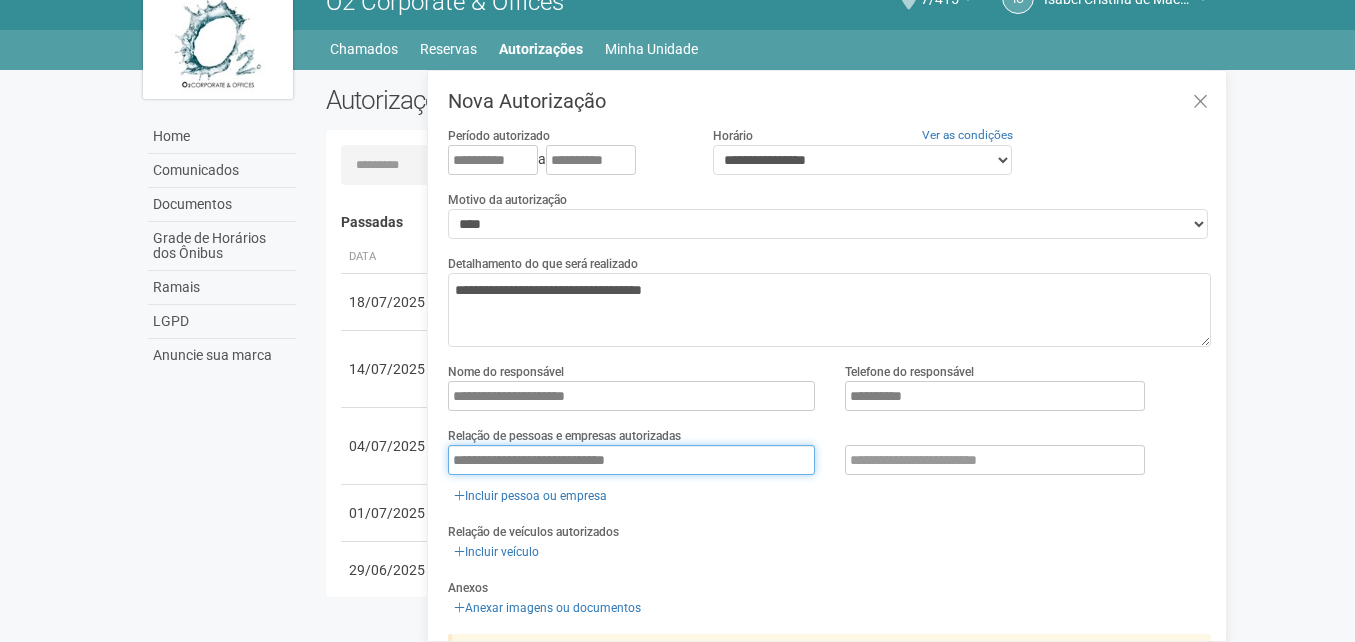 drag, startPoint x: 704, startPoint y: 457, endPoint x: 329, endPoint y: 476, distance: 375.48102 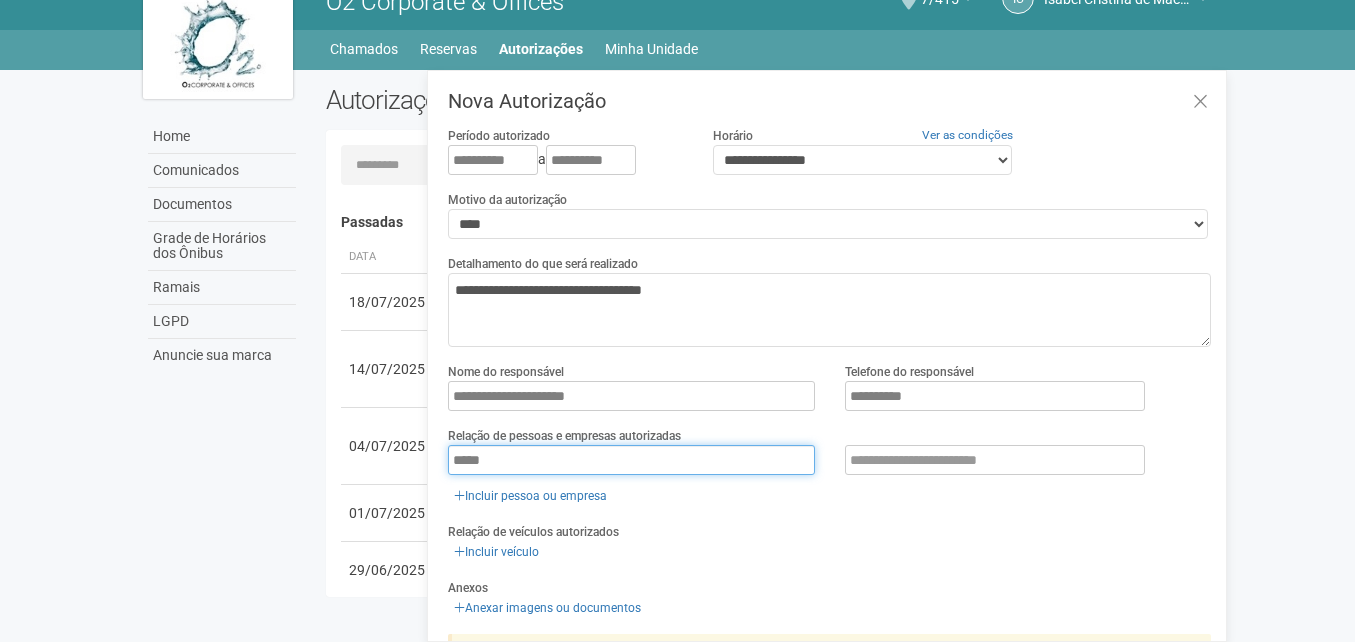 type on "**********" 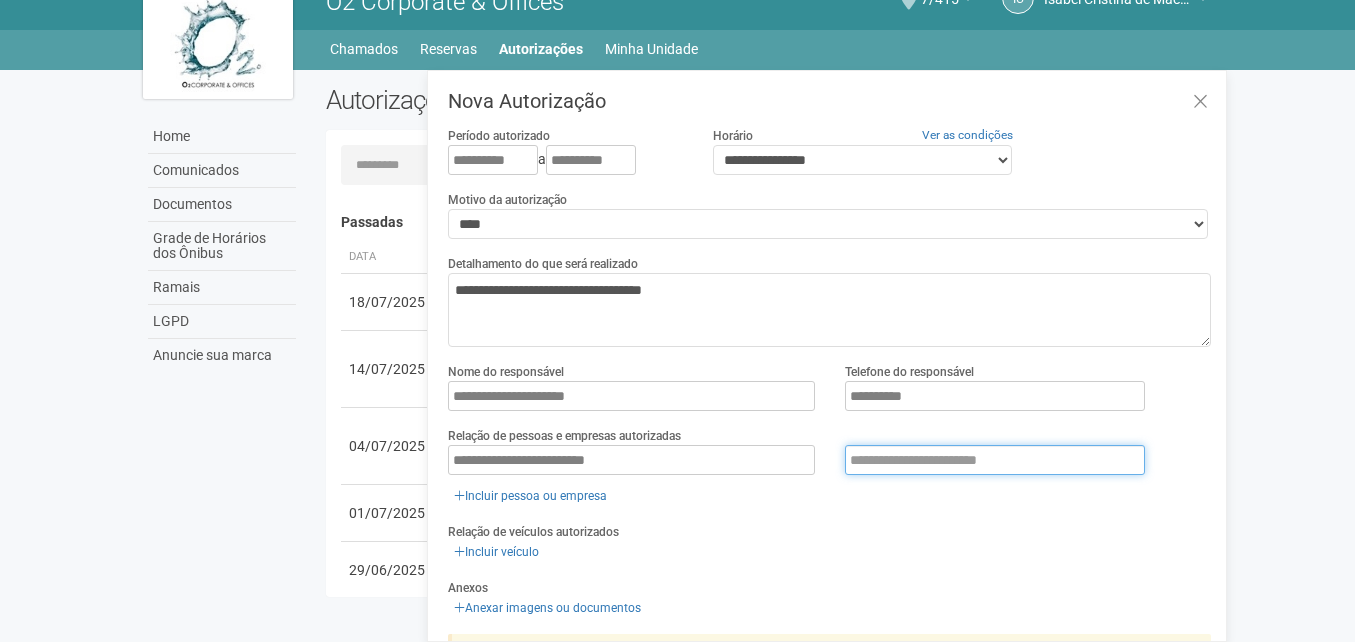 click at bounding box center (995, 460) 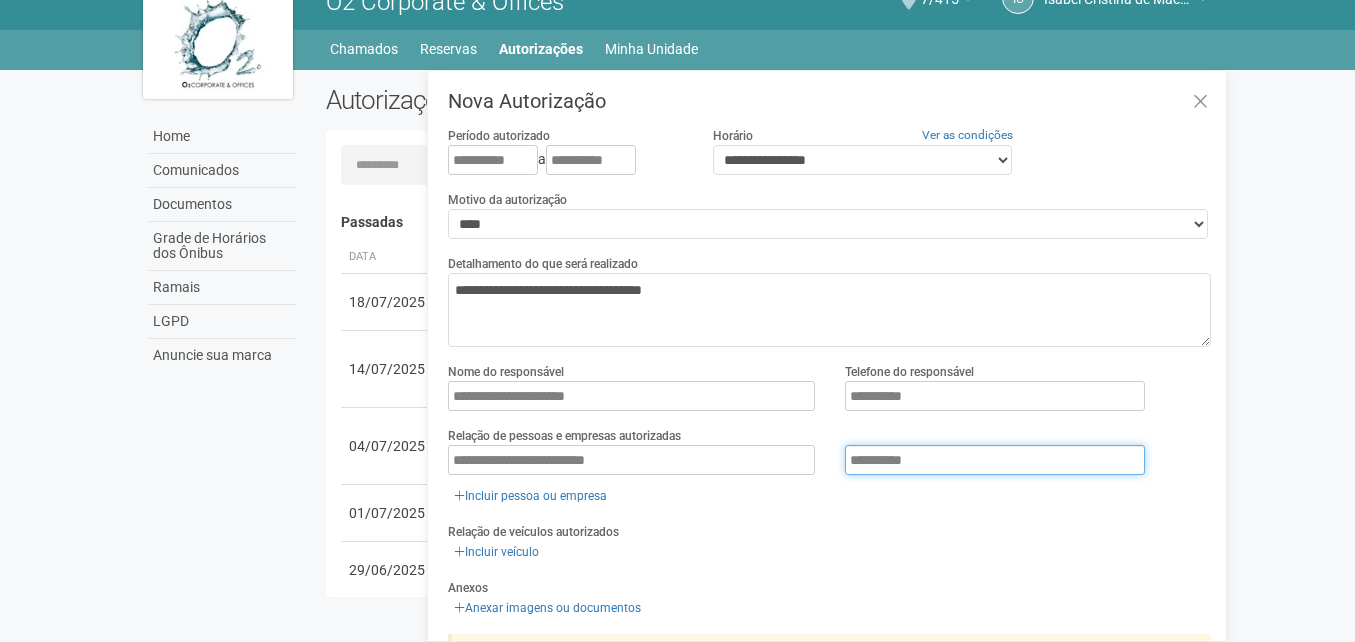 scroll, scrollTop: 141, scrollLeft: 0, axis: vertical 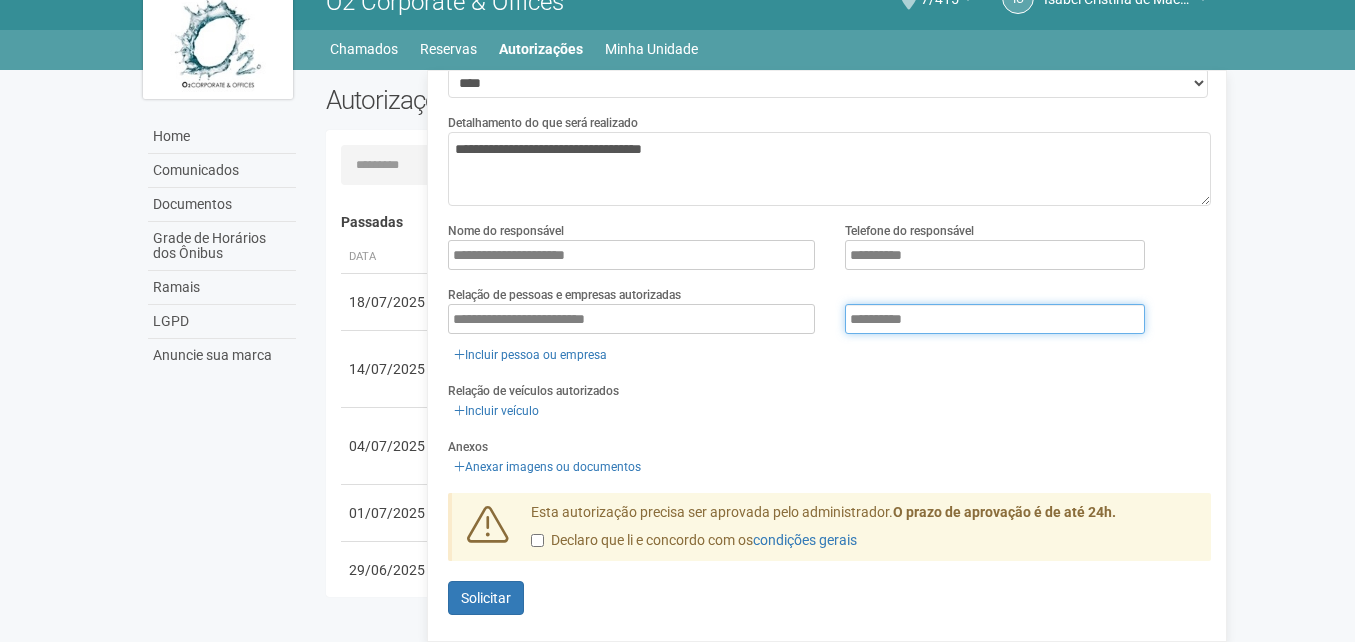 type on "**********" 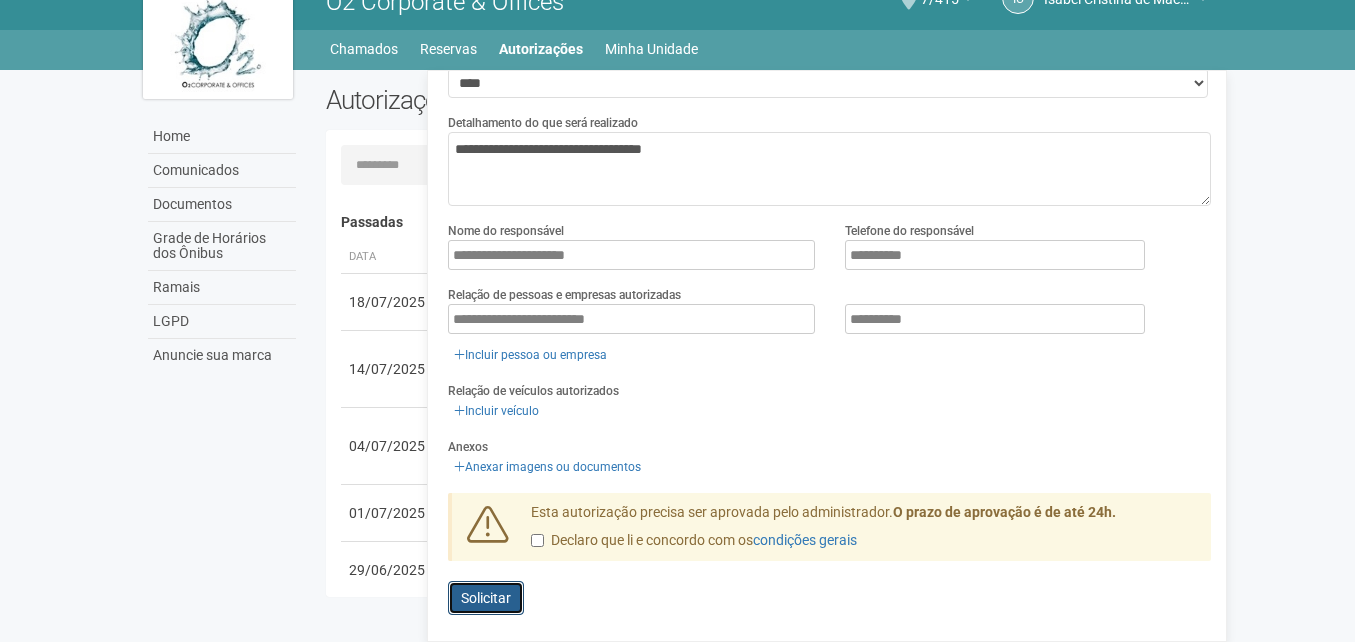 click on "Solicitar" at bounding box center (486, 598) 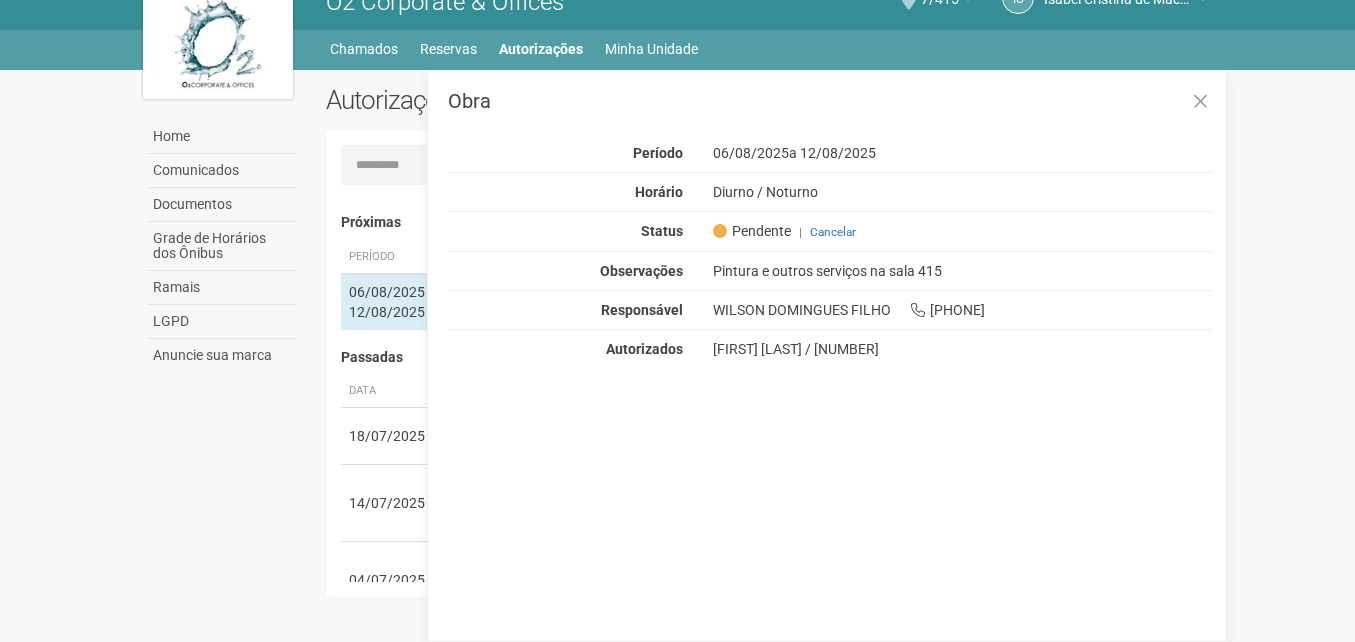 scroll, scrollTop: 0, scrollLeft: 0, axis: both 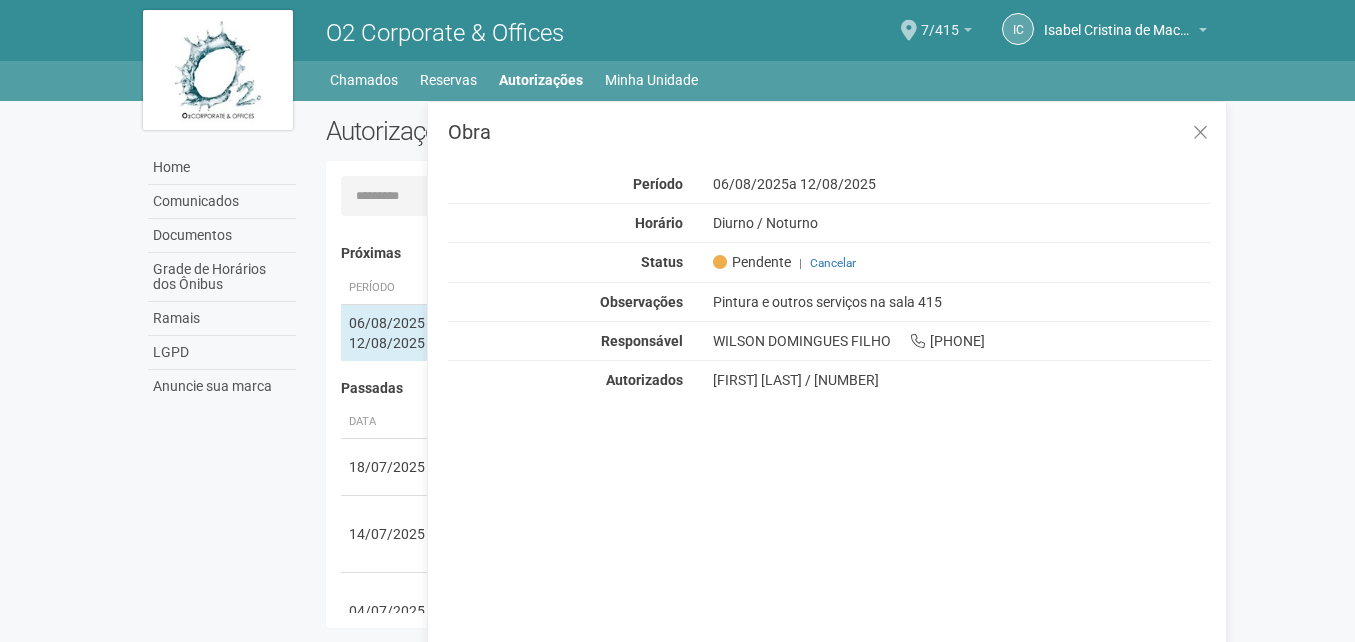 click on "7/415" at bounding box center [946, 33] 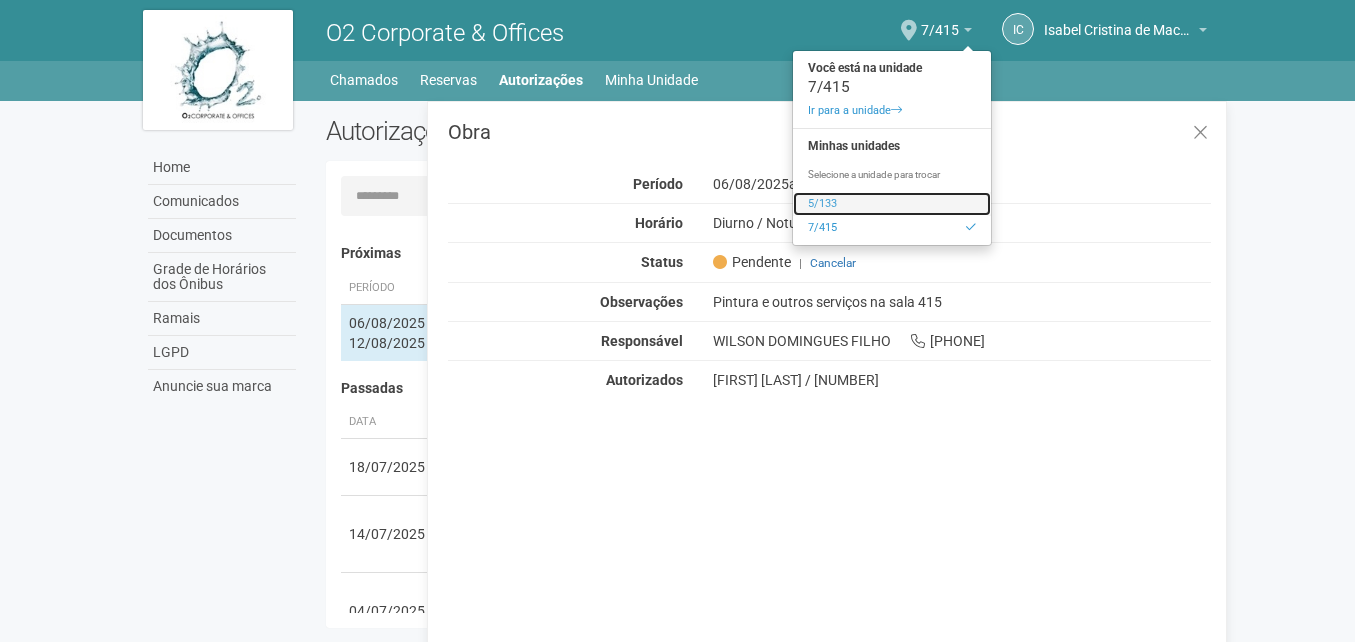 click on "5/133" at bounding box center [892, 204] 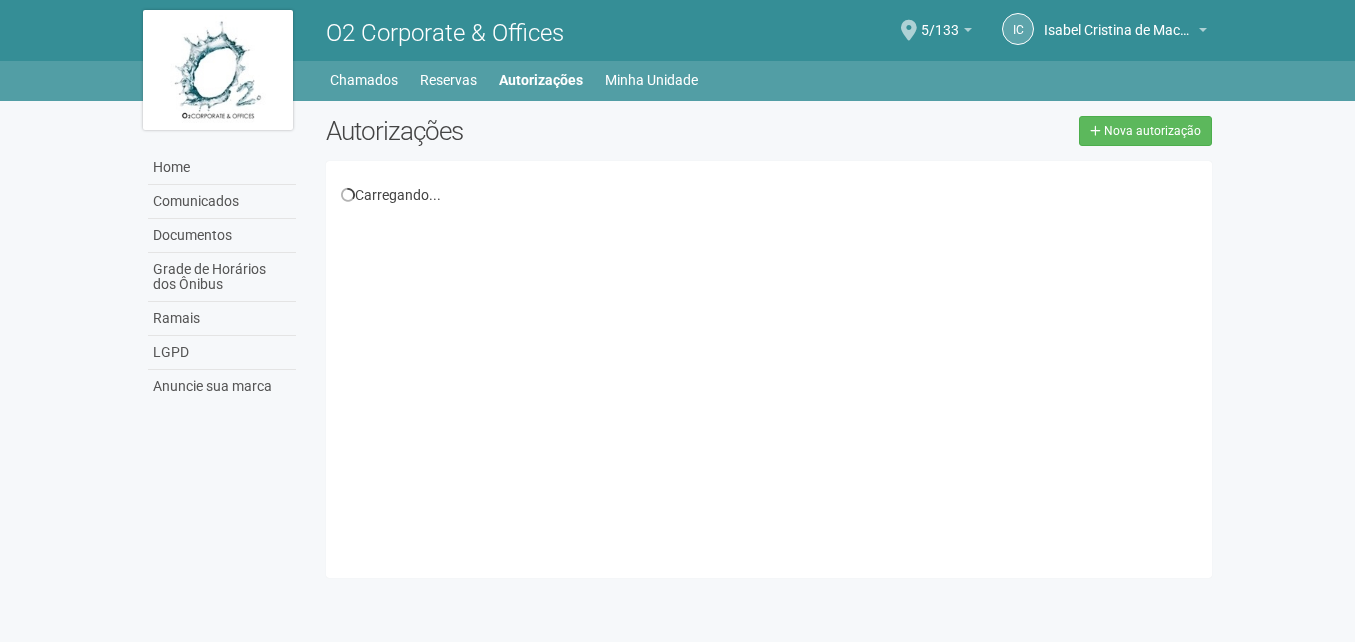 scroll, scrollTop: 0, scrollLeft: 0, axis: both 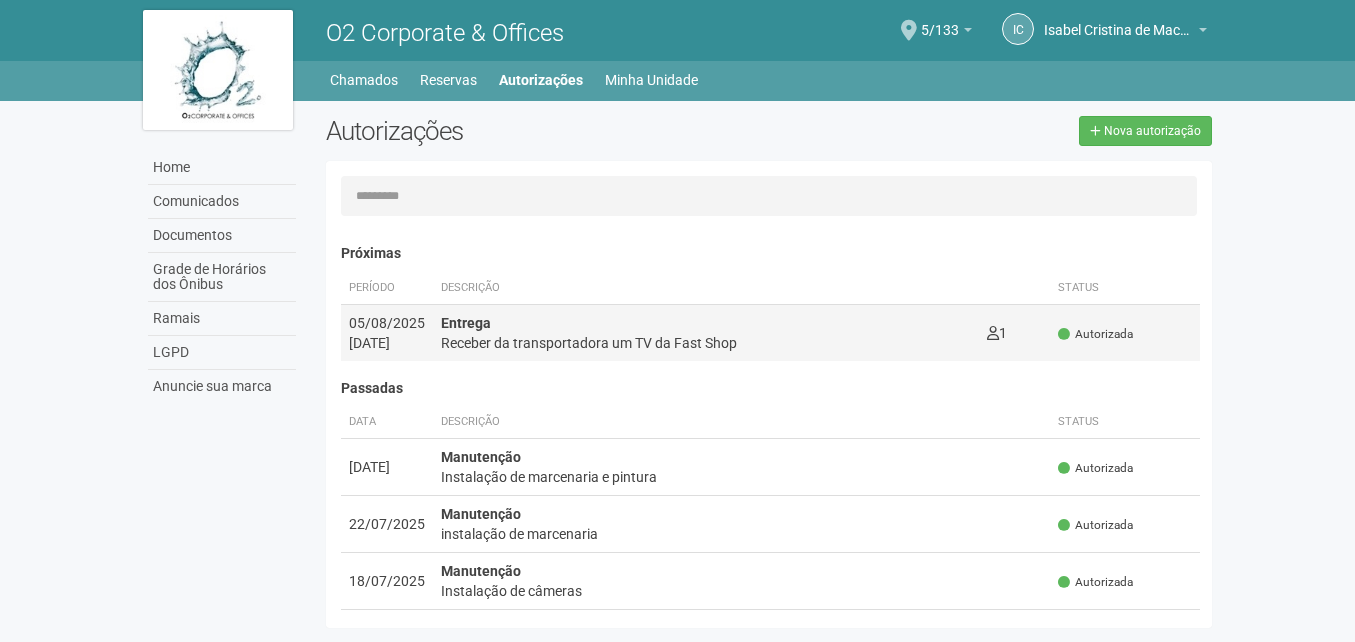 click on "Entrega
Receber da transportadora um TV da Fast Shop
1
0" at bounding box center [706, 332] 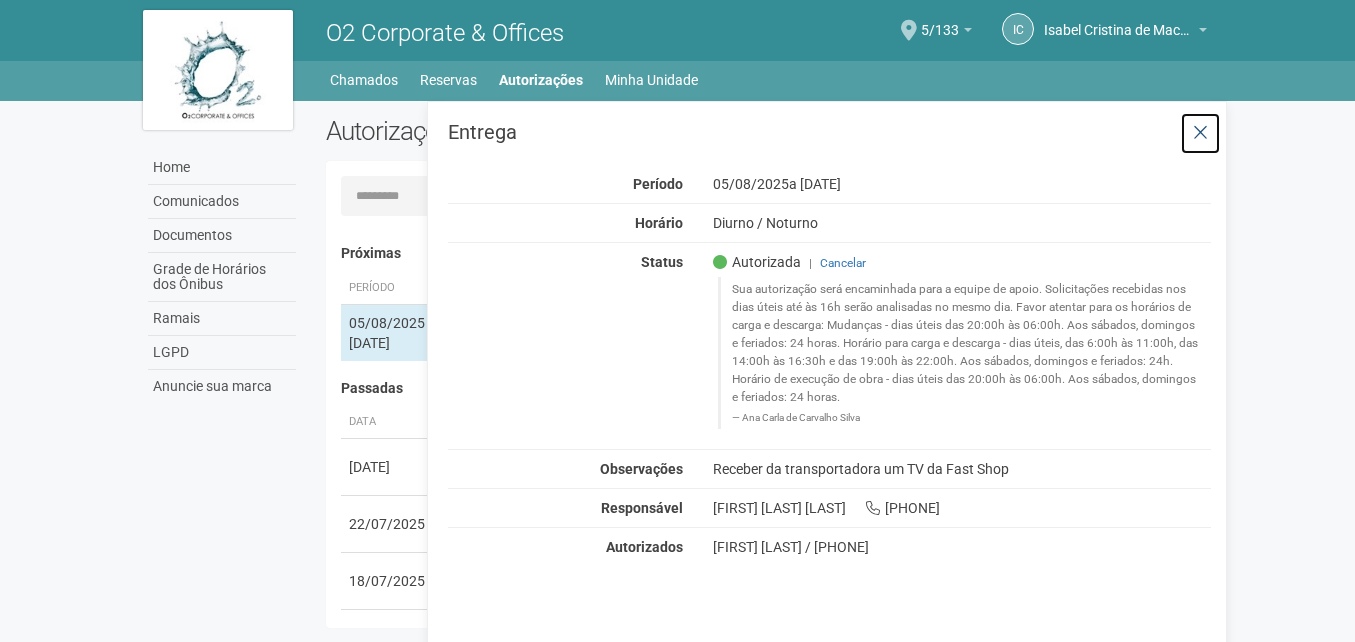 click at bounding box center (1200, 133) 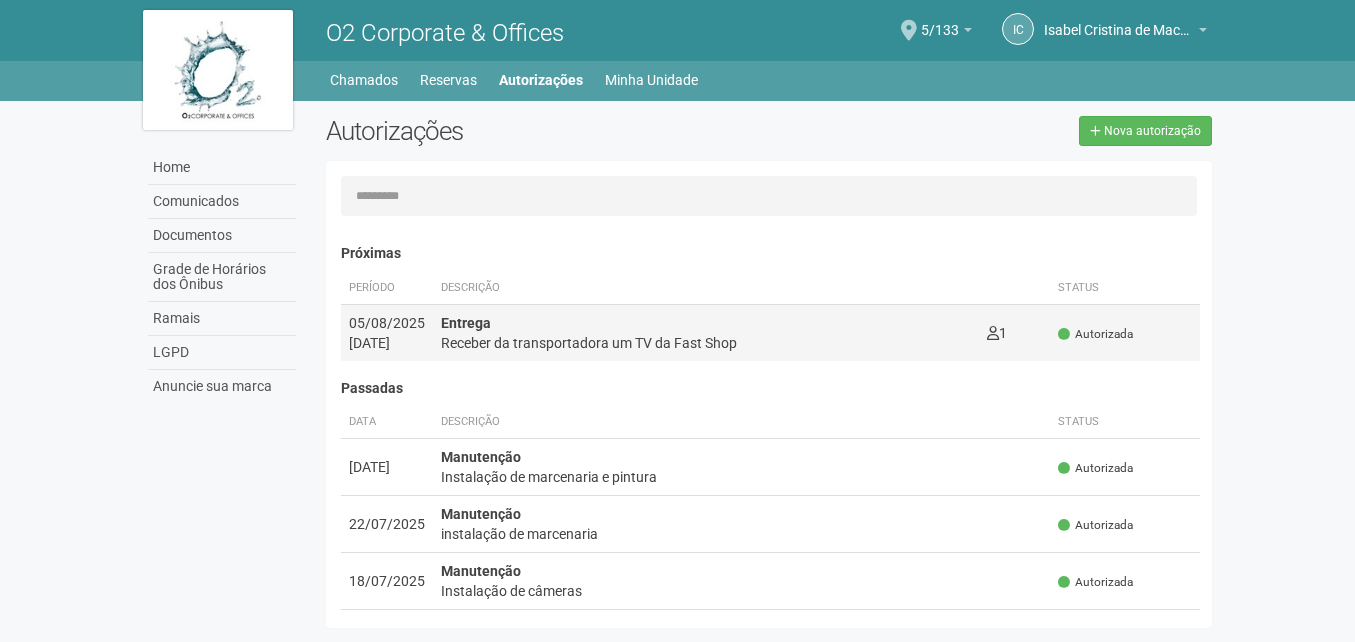 click on "Receber da transportadora um TV da Fast Shop" at bounding box center (706, 343) 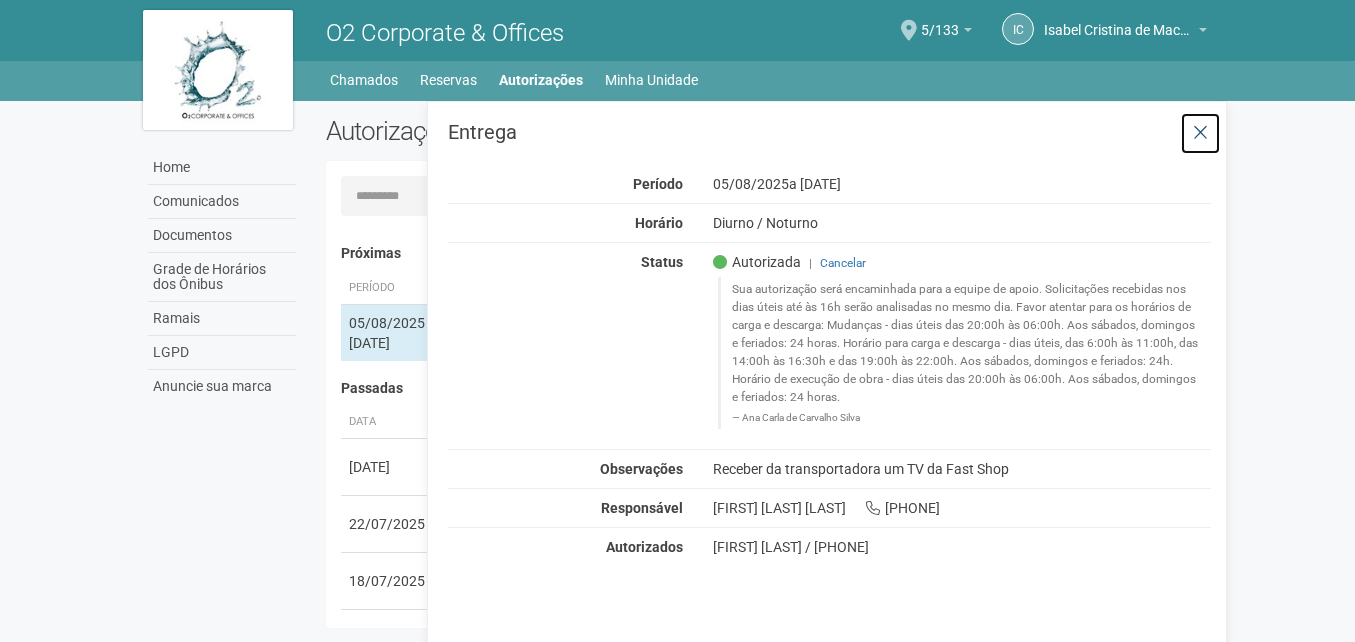 click at bounding box center [1200, 133] 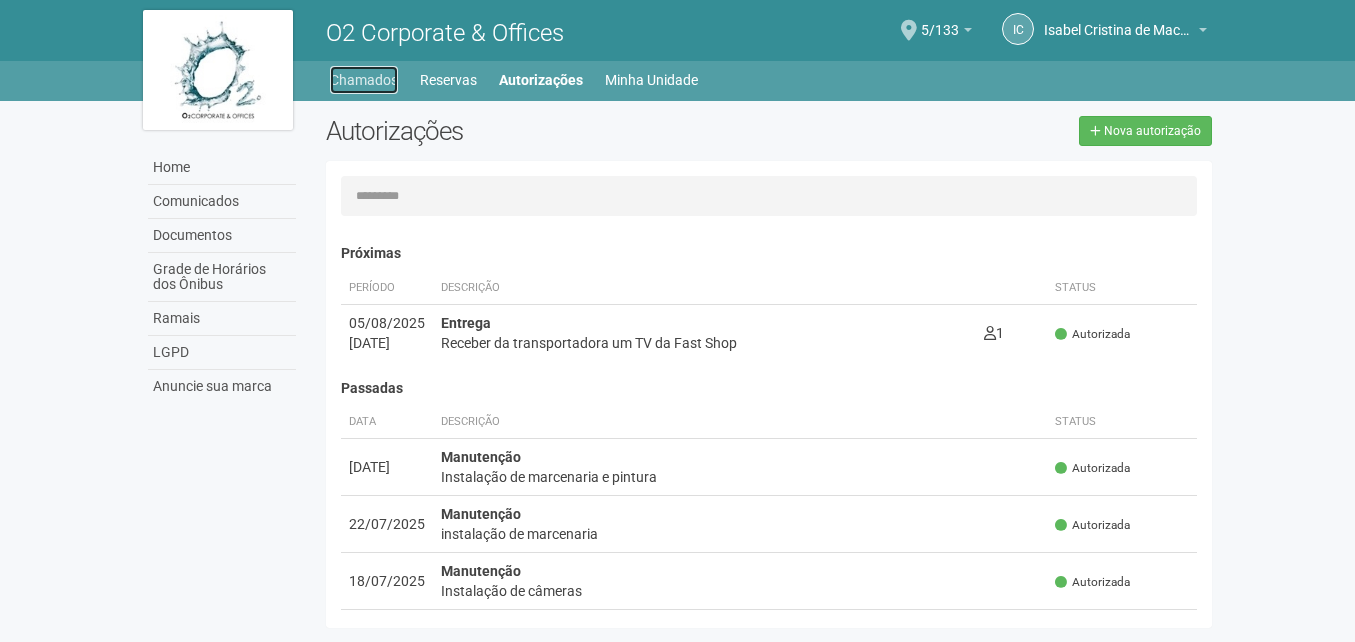 click on "Chamados" at bounding box center (364, 80) 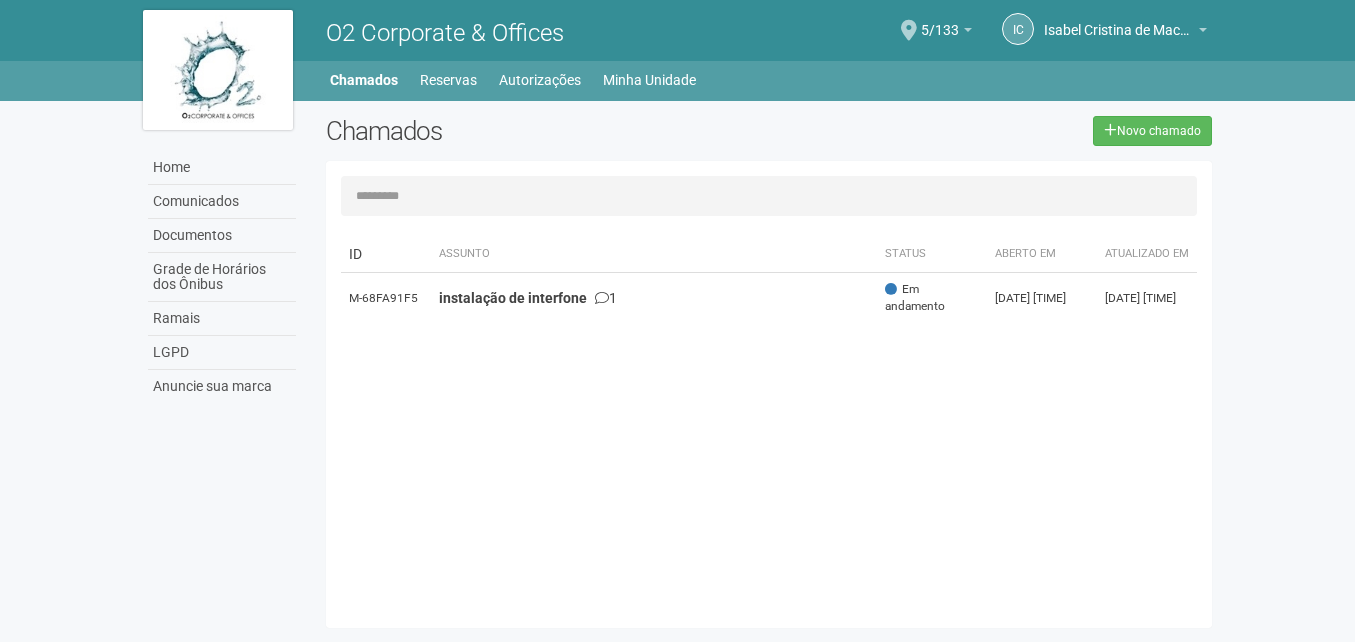 scroll, scrollTop: 0, scrollLeft: 0, axis: both 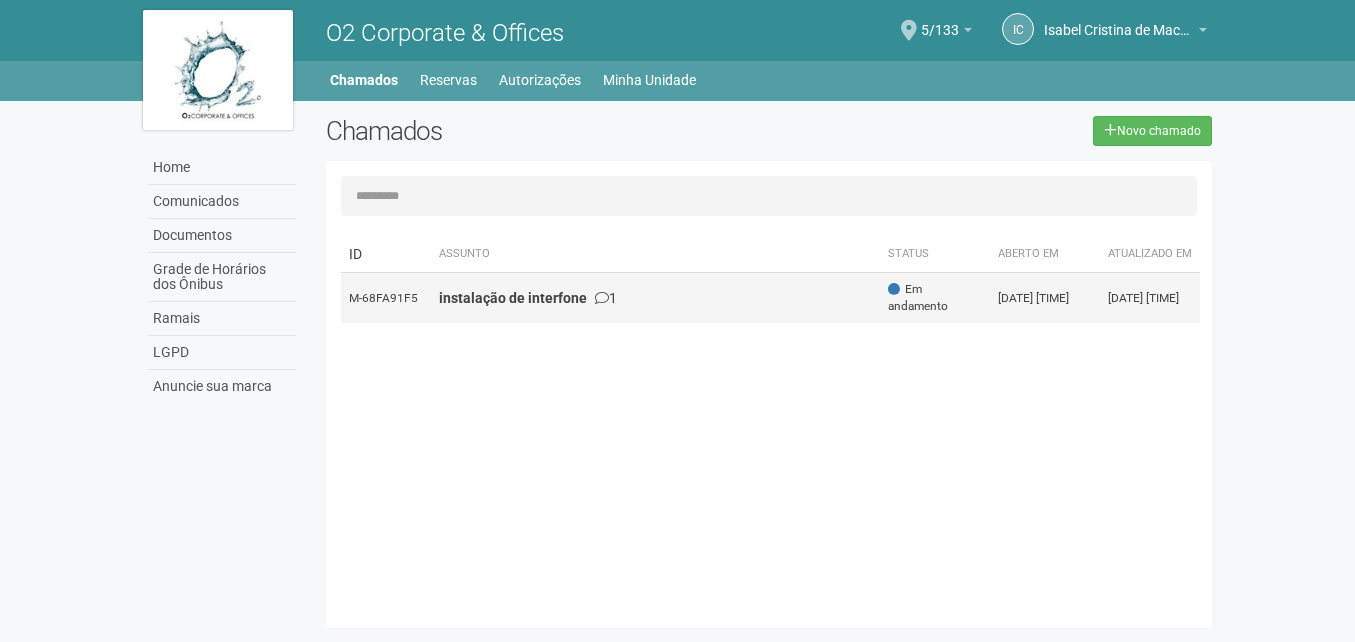 click on "instalação de interfone
1" at bounding box center (656, 298) 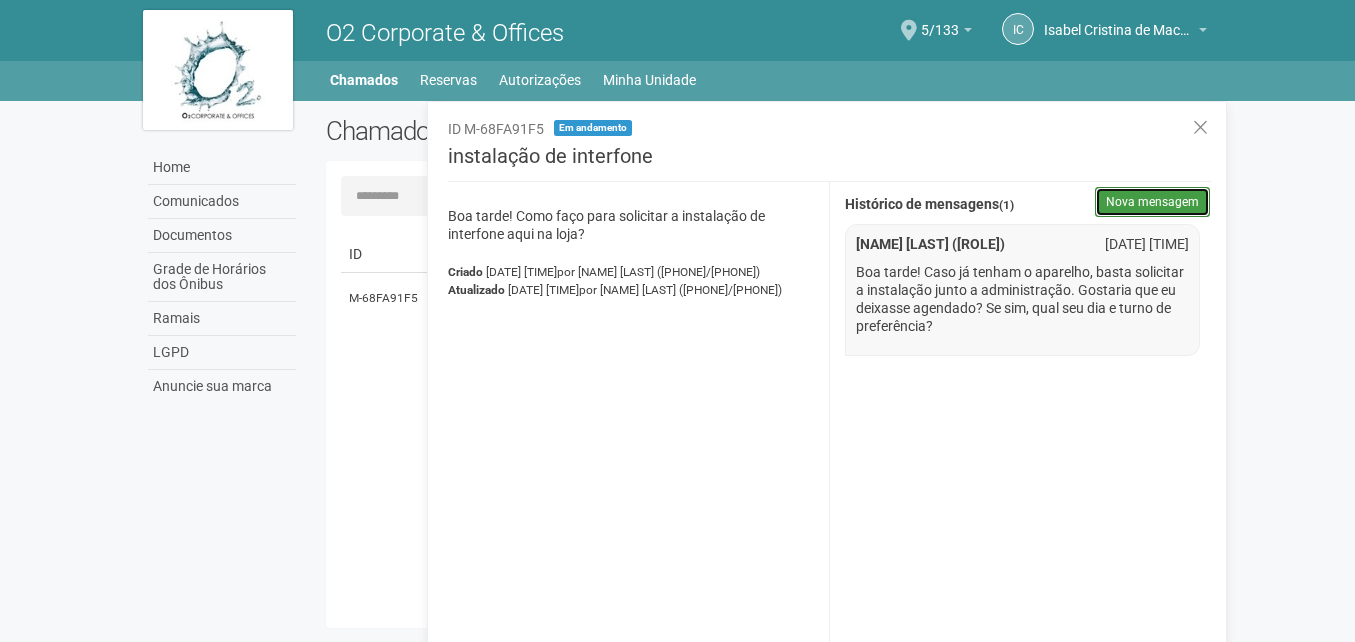 click on "Nova mensagem" at bounding box center (1152, 202) 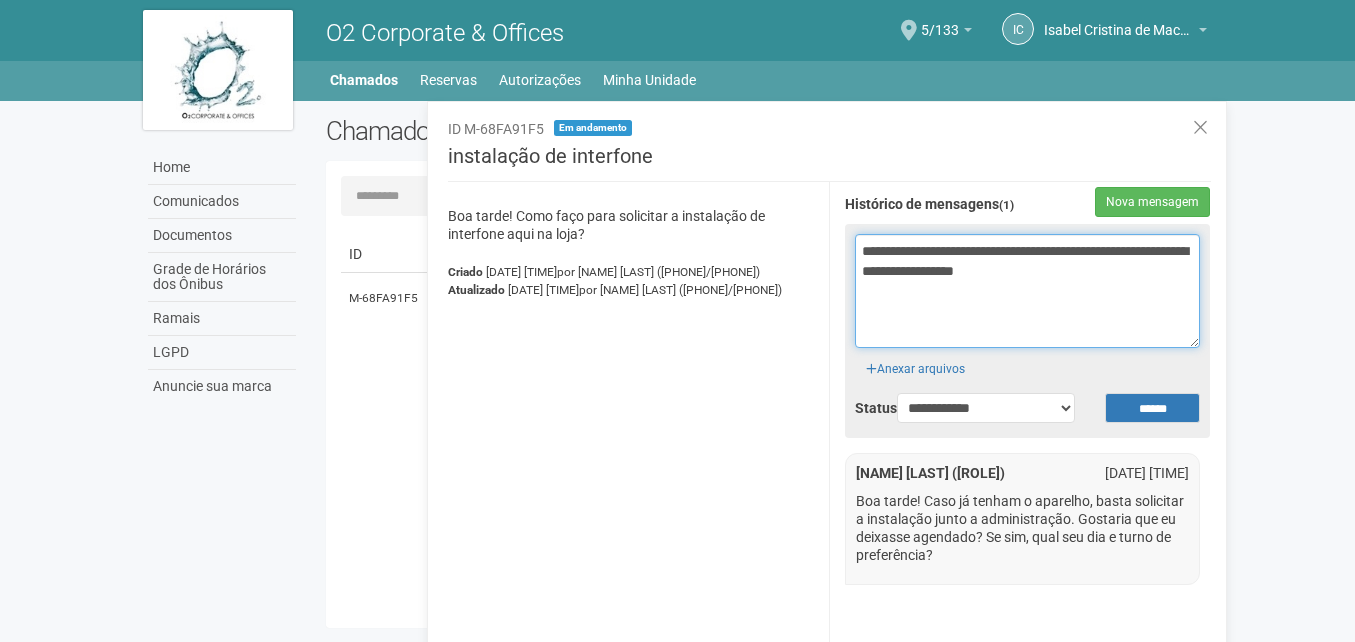 click on "**********" at bounding box center [1028, 291] 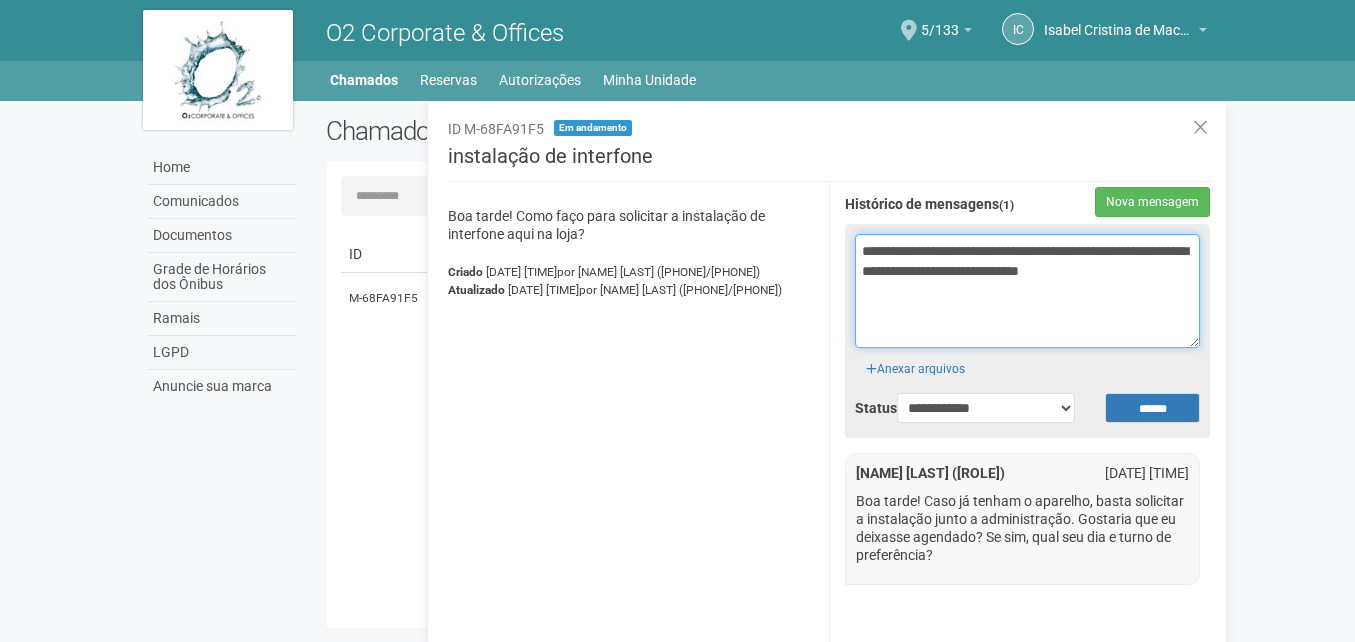 click on "**********" at bounding box center [1028, 291] 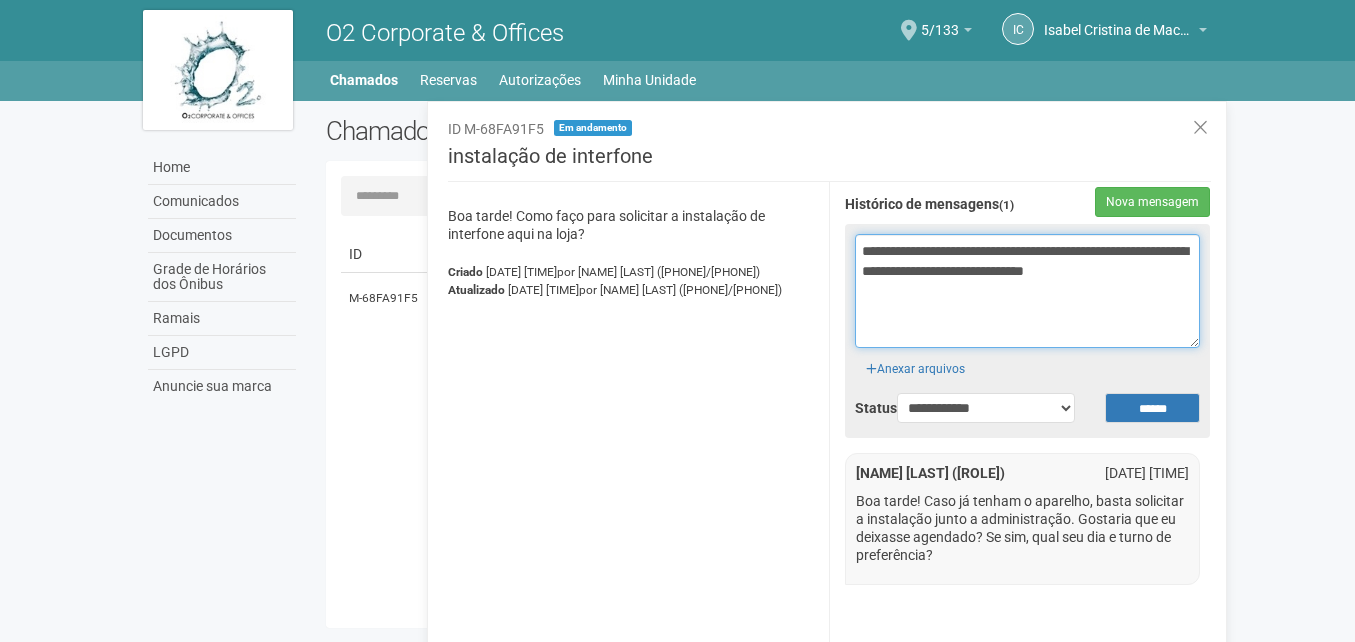 click on "**********" at bounding box center [1028, 291] 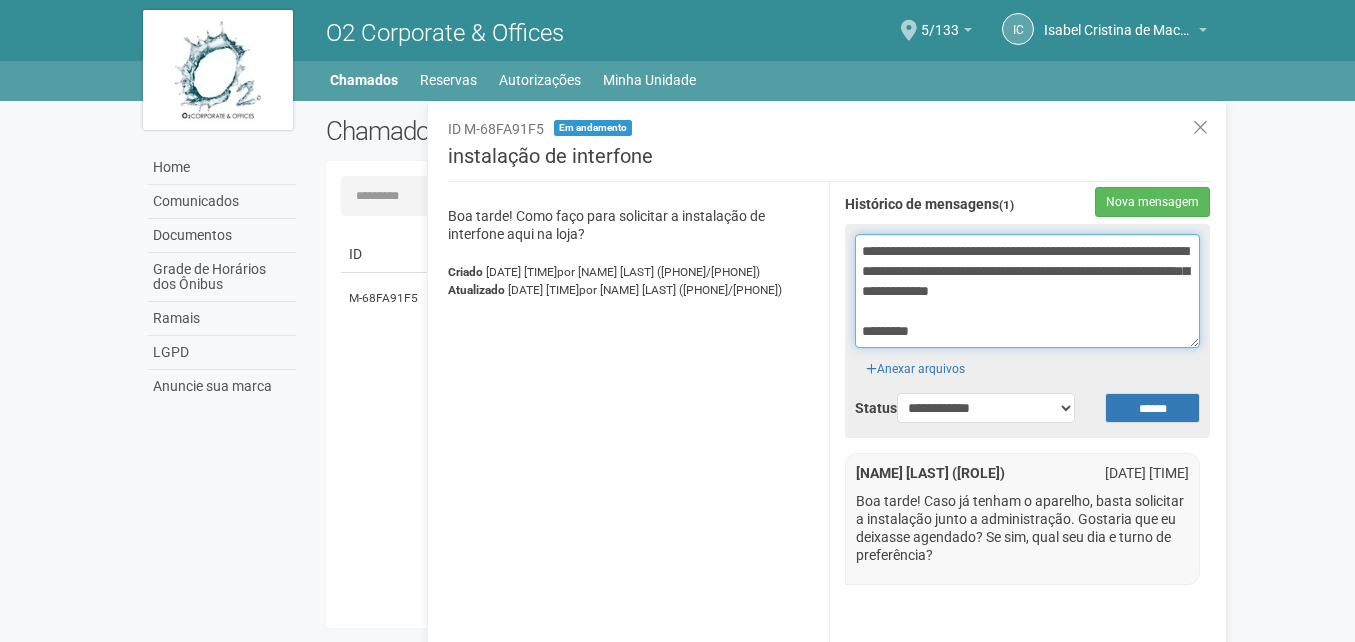 scroll, scrollTop: 12, scrollLeft: 0, axis: vertical 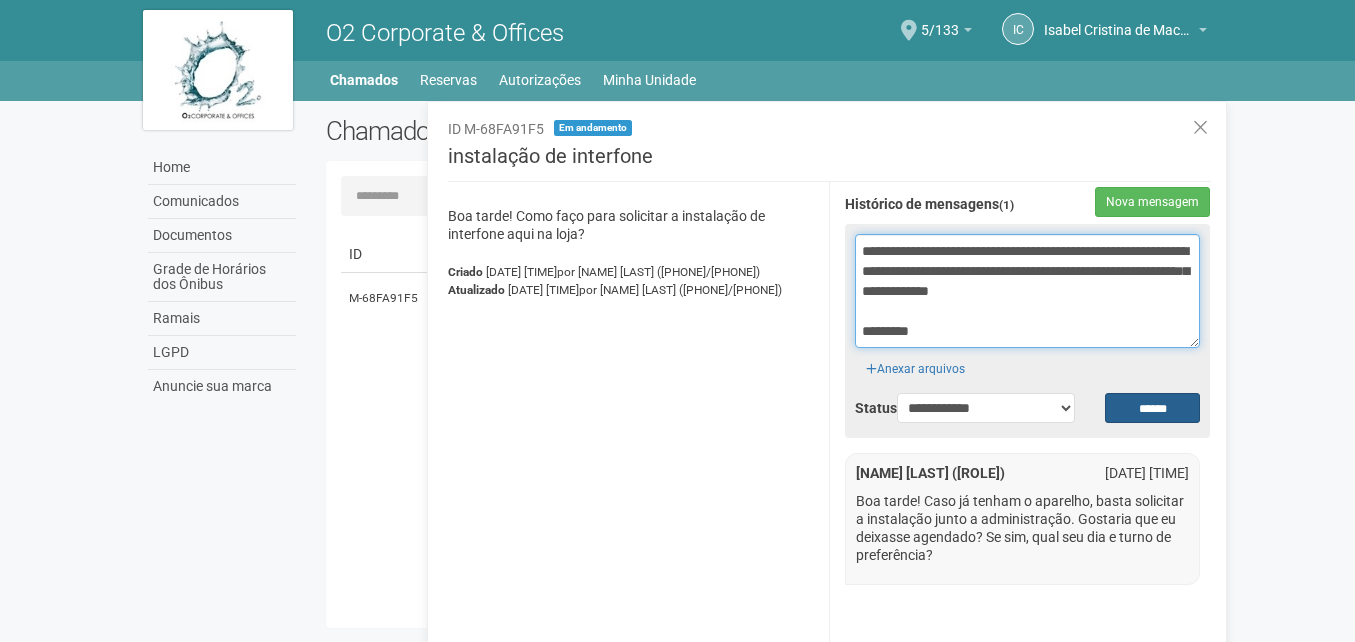 type on "**********" 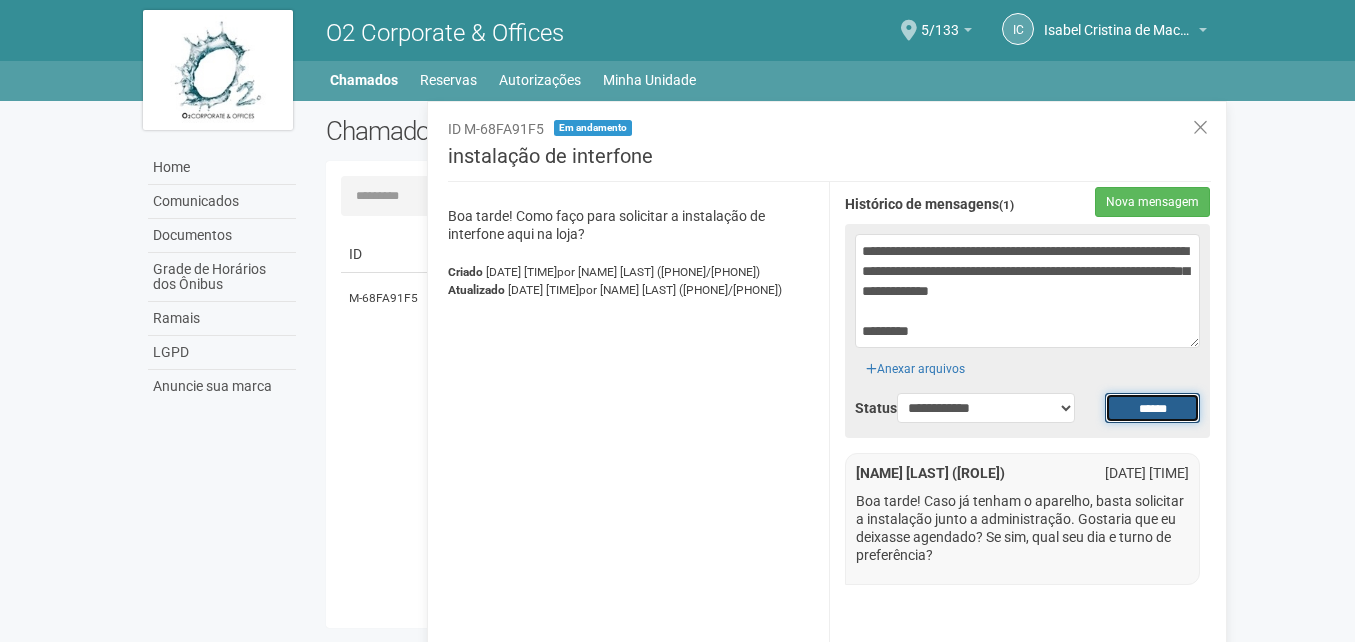 click on "******" at bounding box center [1152, 408] 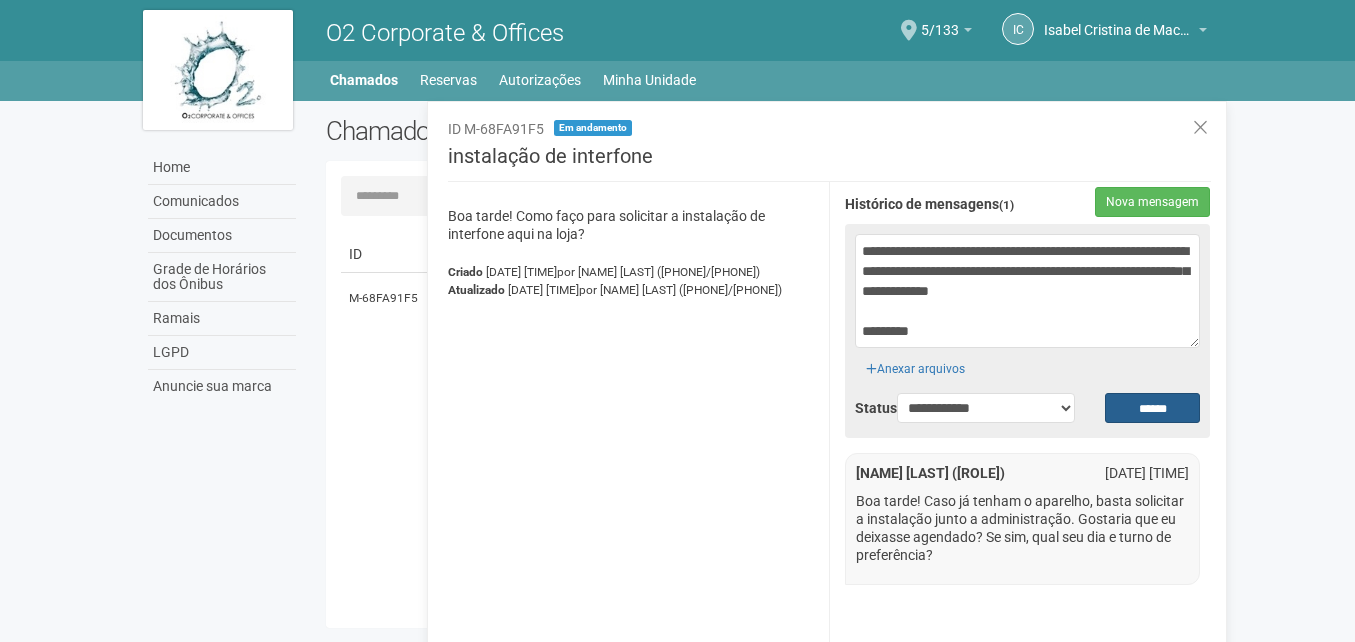 type on "**********" 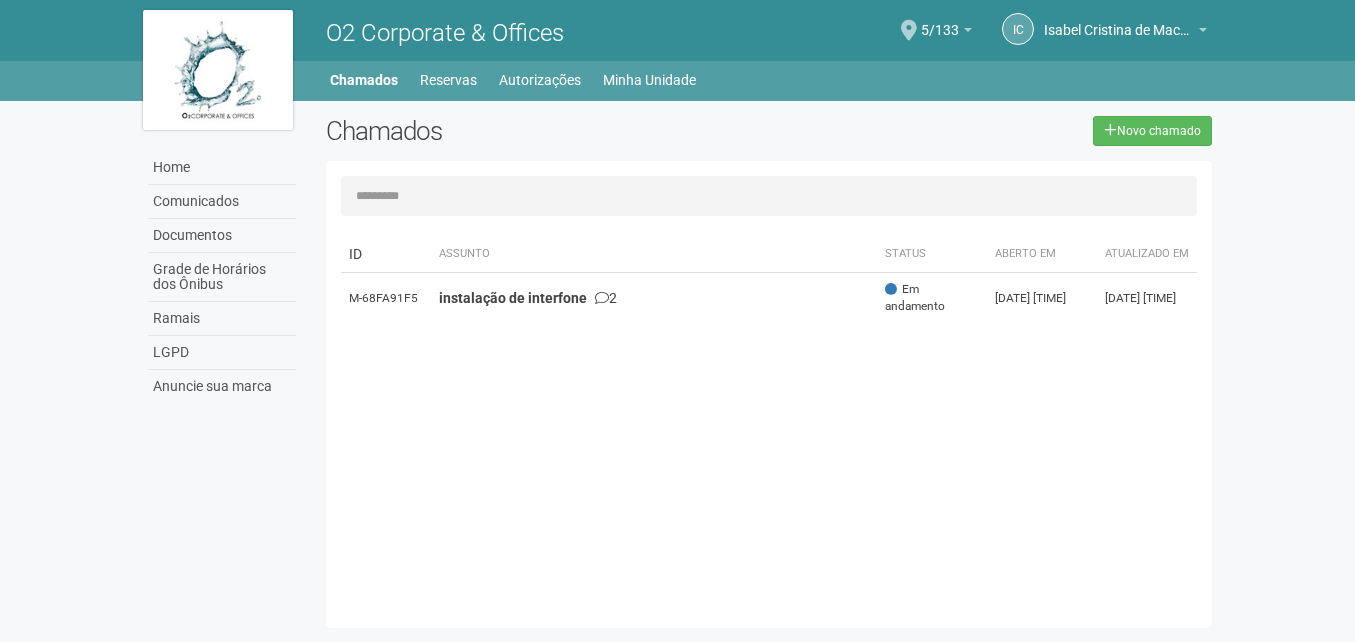 scroll, scrollTop: 0, scrollLeft: 0, axis: both 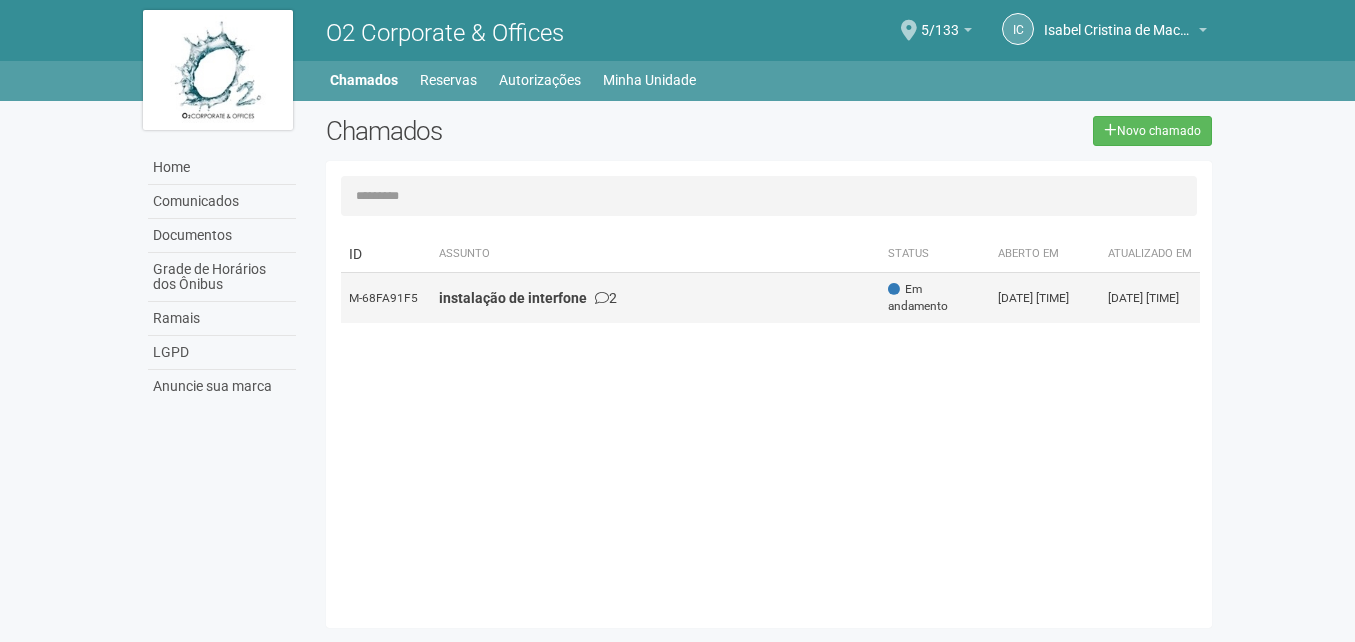 click on "instalação de interfone" at bounding box center (513, 298) 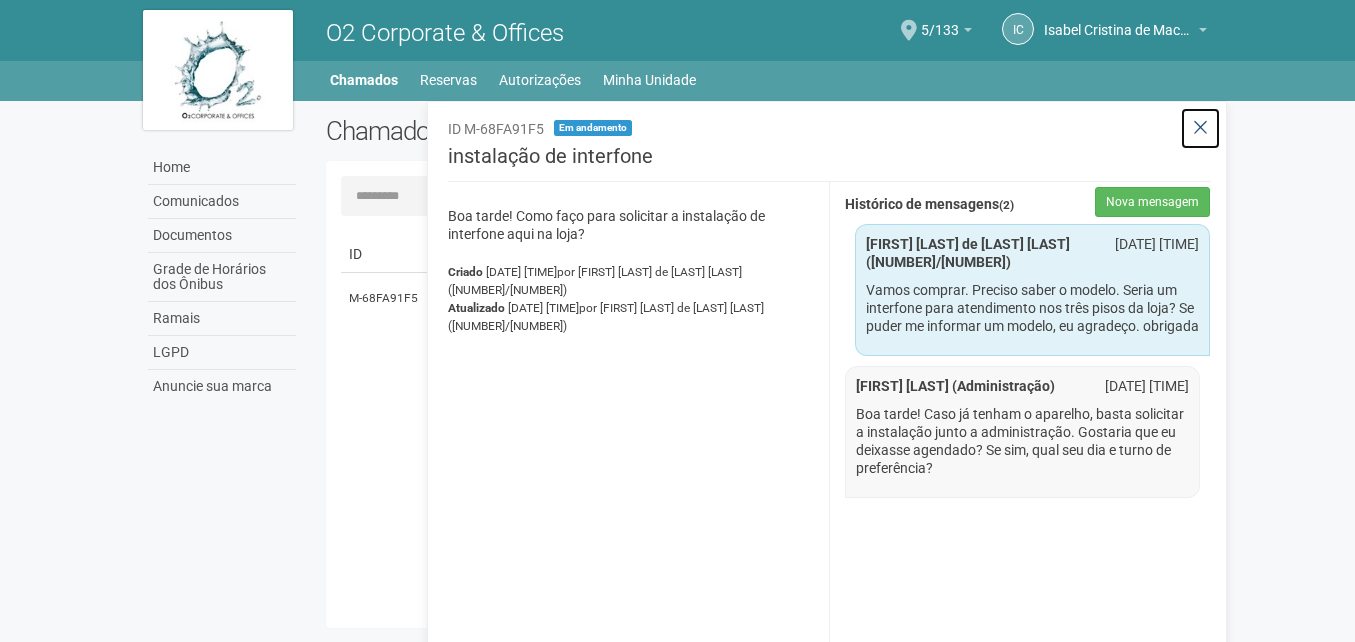 click at bounding box center [1200, 128] 